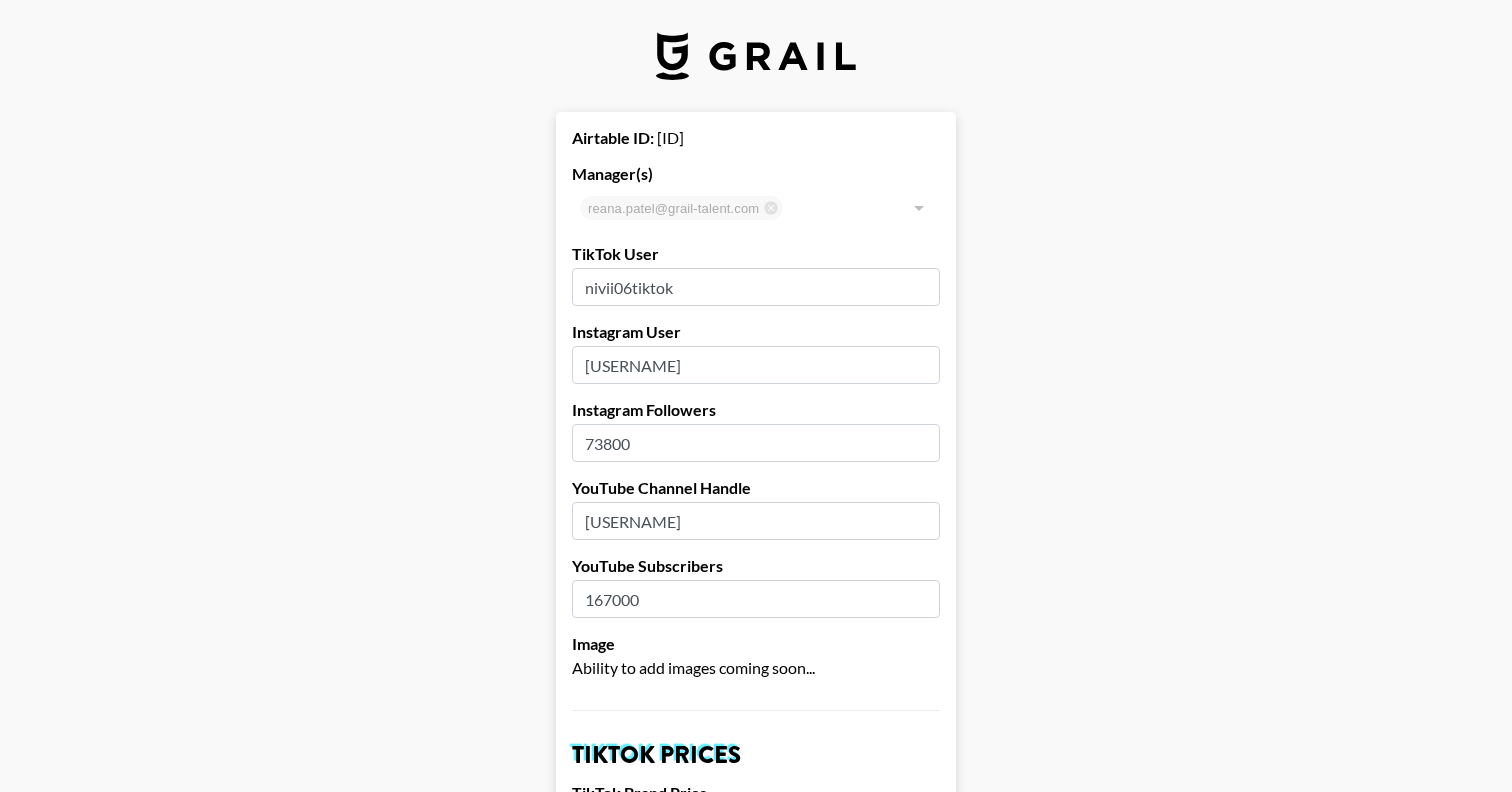 select on "GBP" 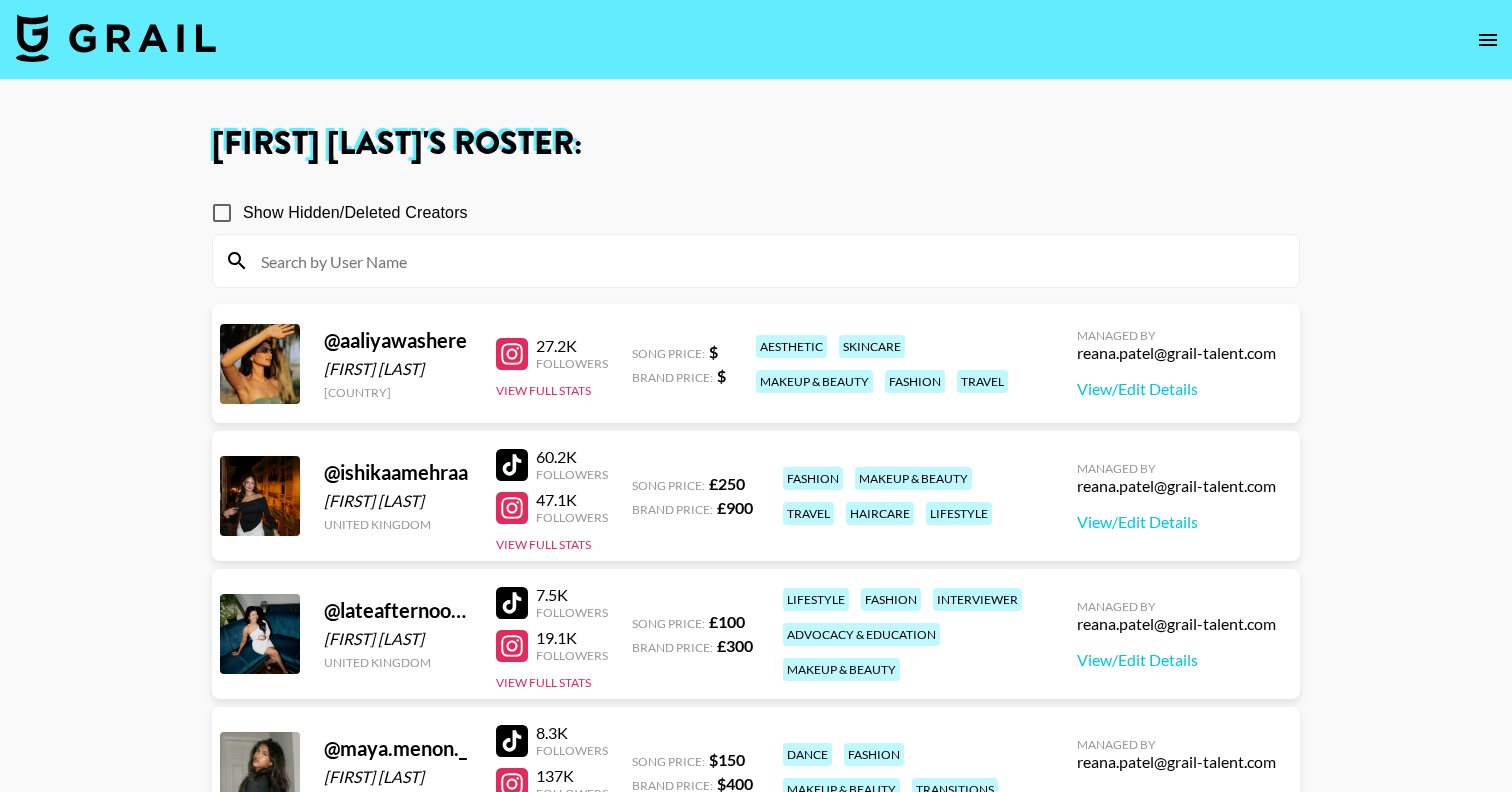 scroll, scrollTop: 0, scrollLeft: 0, axis: both 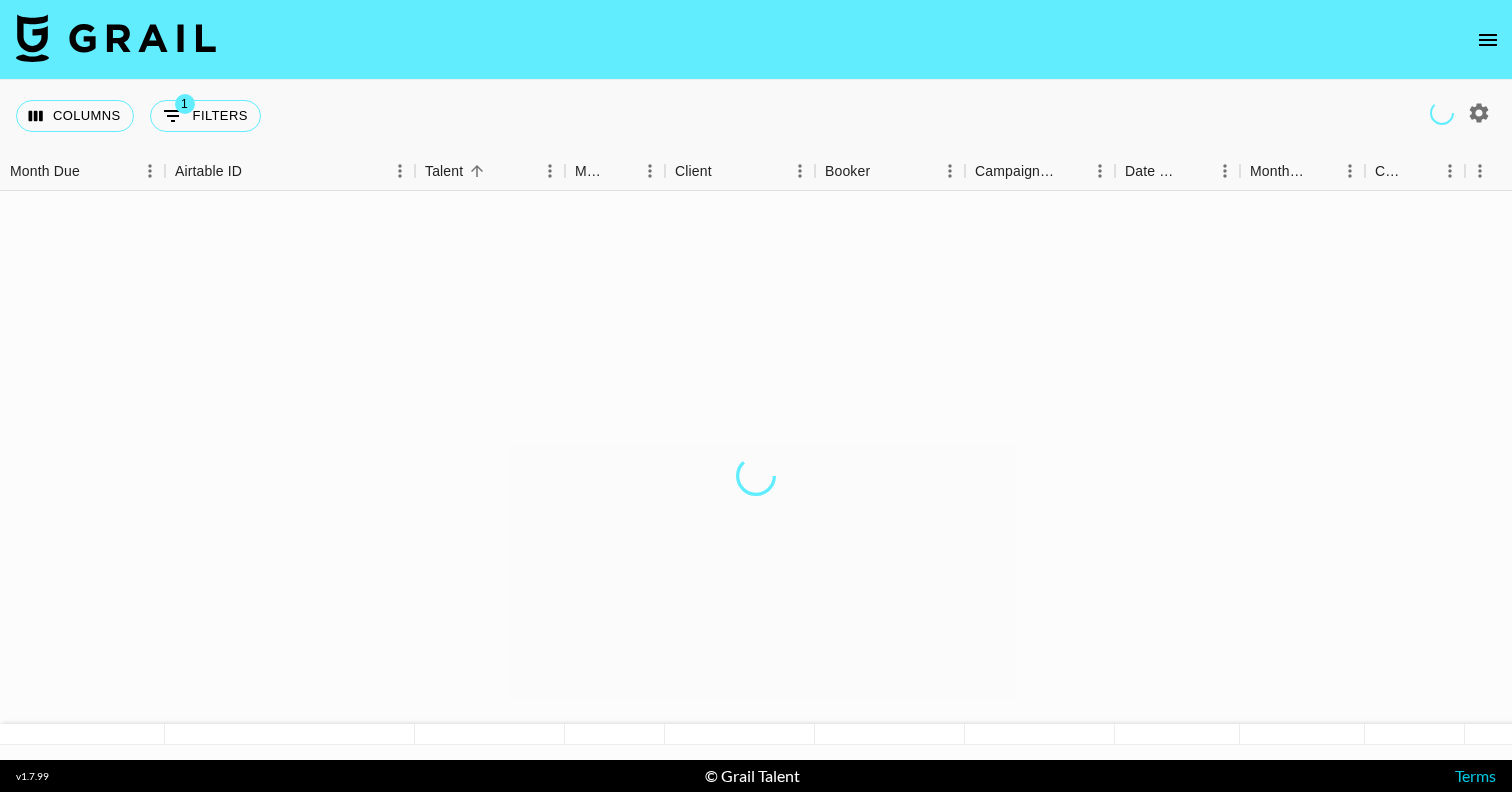 click 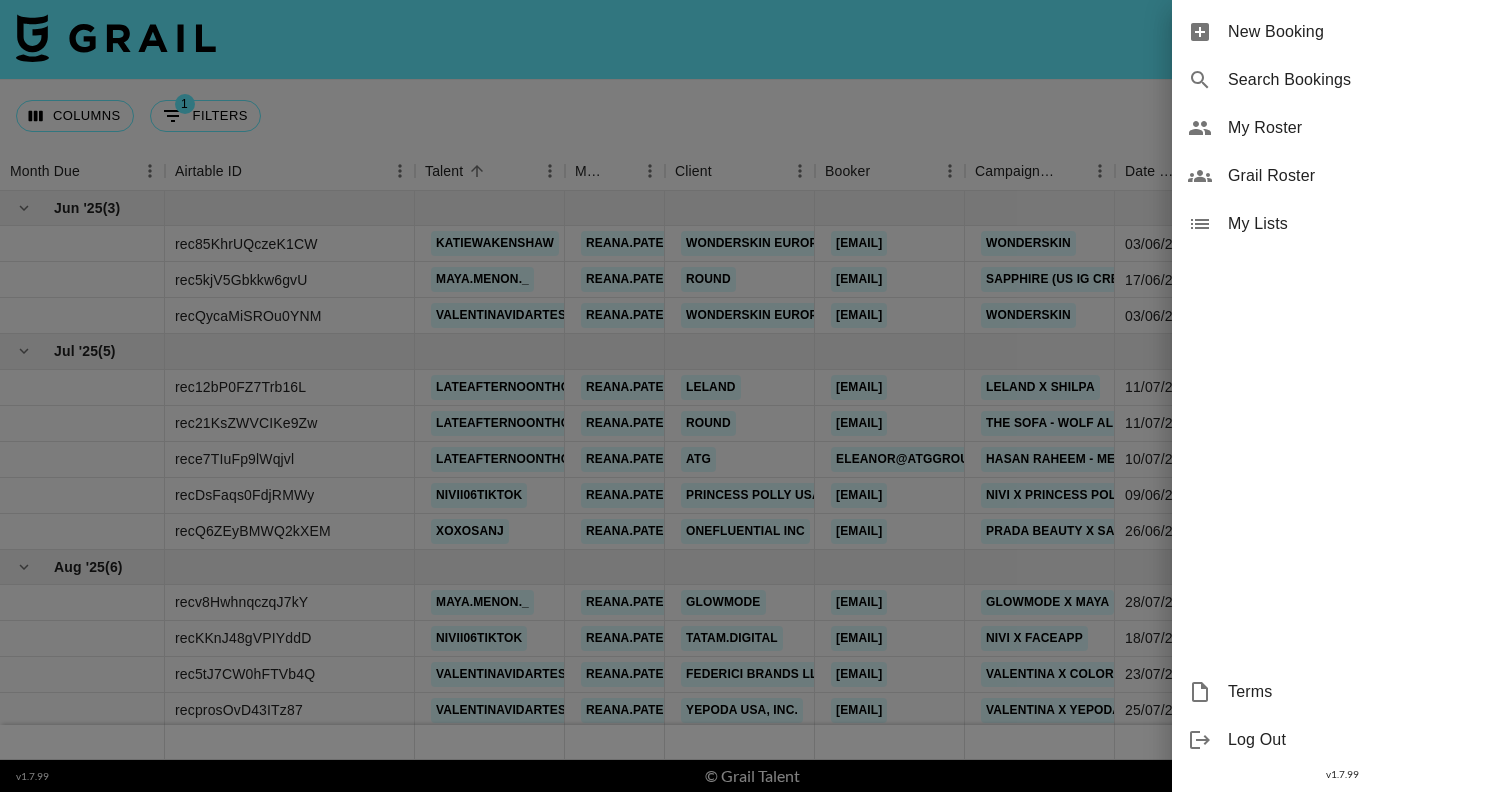 click on "New Booking" at bounding box center (1362, 32) 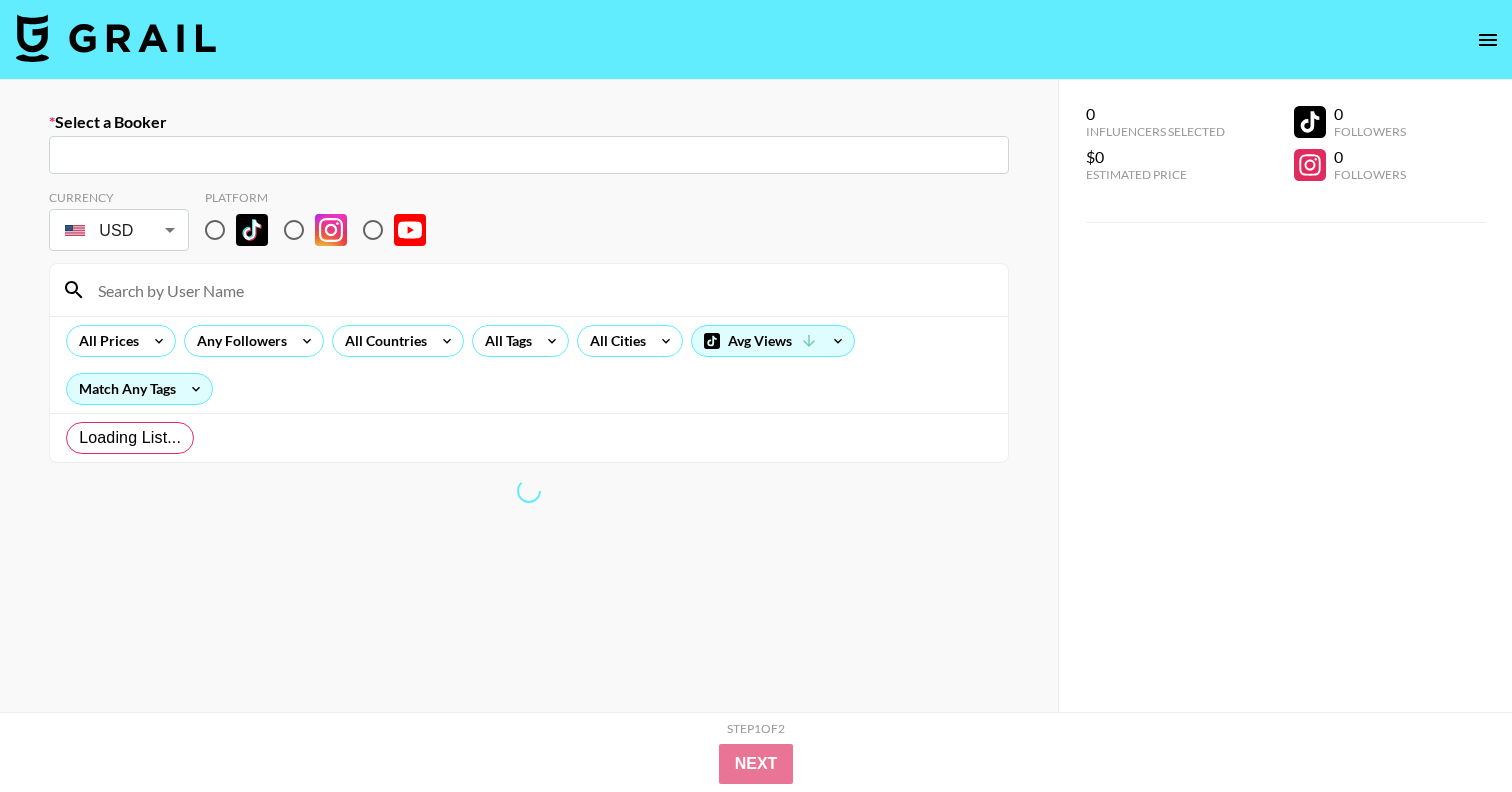 drag, startPoint x: 1289, startPoint y: 38, endPoint x: 1303, endPoint y: 30, distance: 16.124516 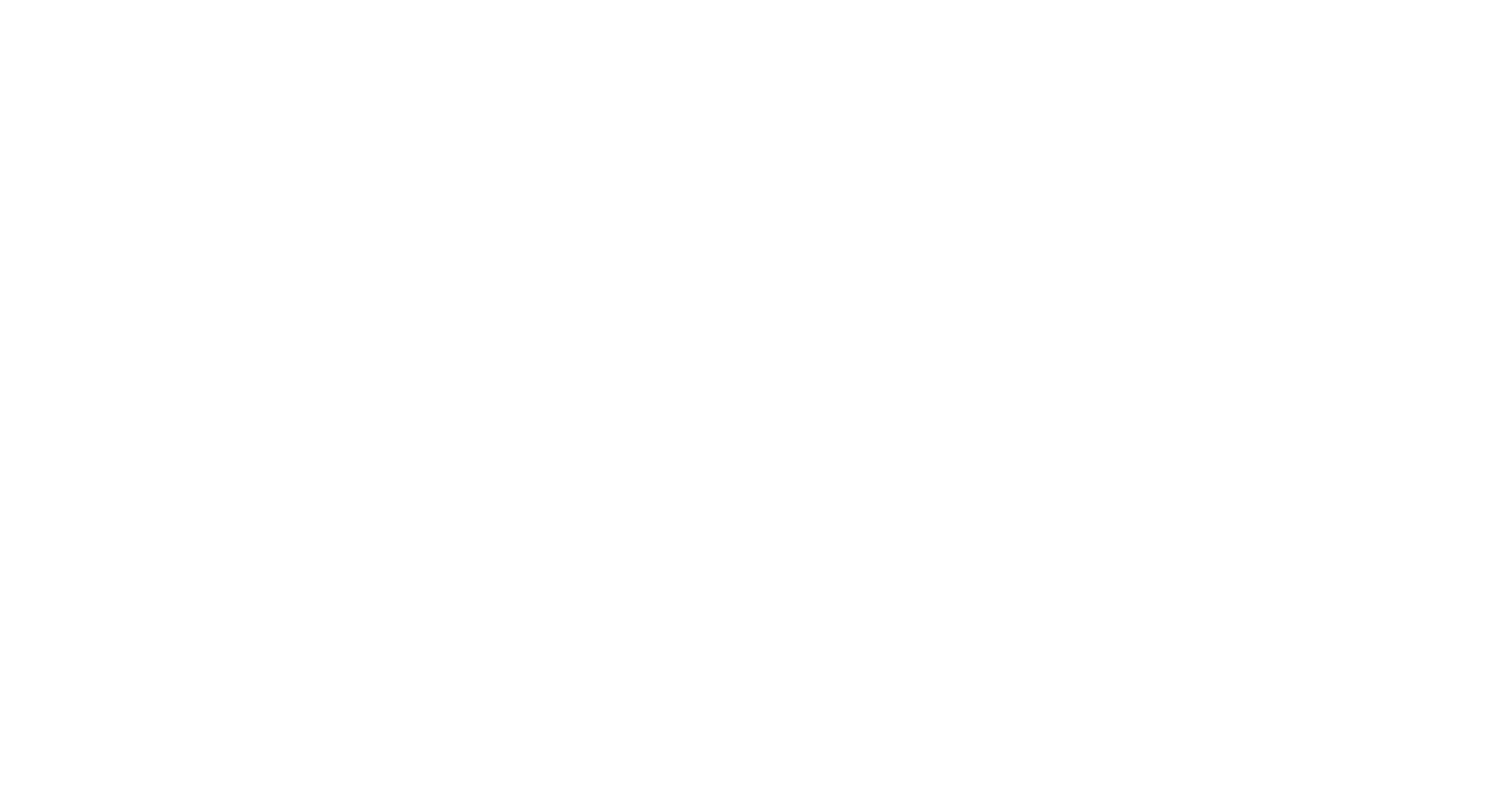 scroll, scrollTop: 0, scrollLeft: 0, axis: both 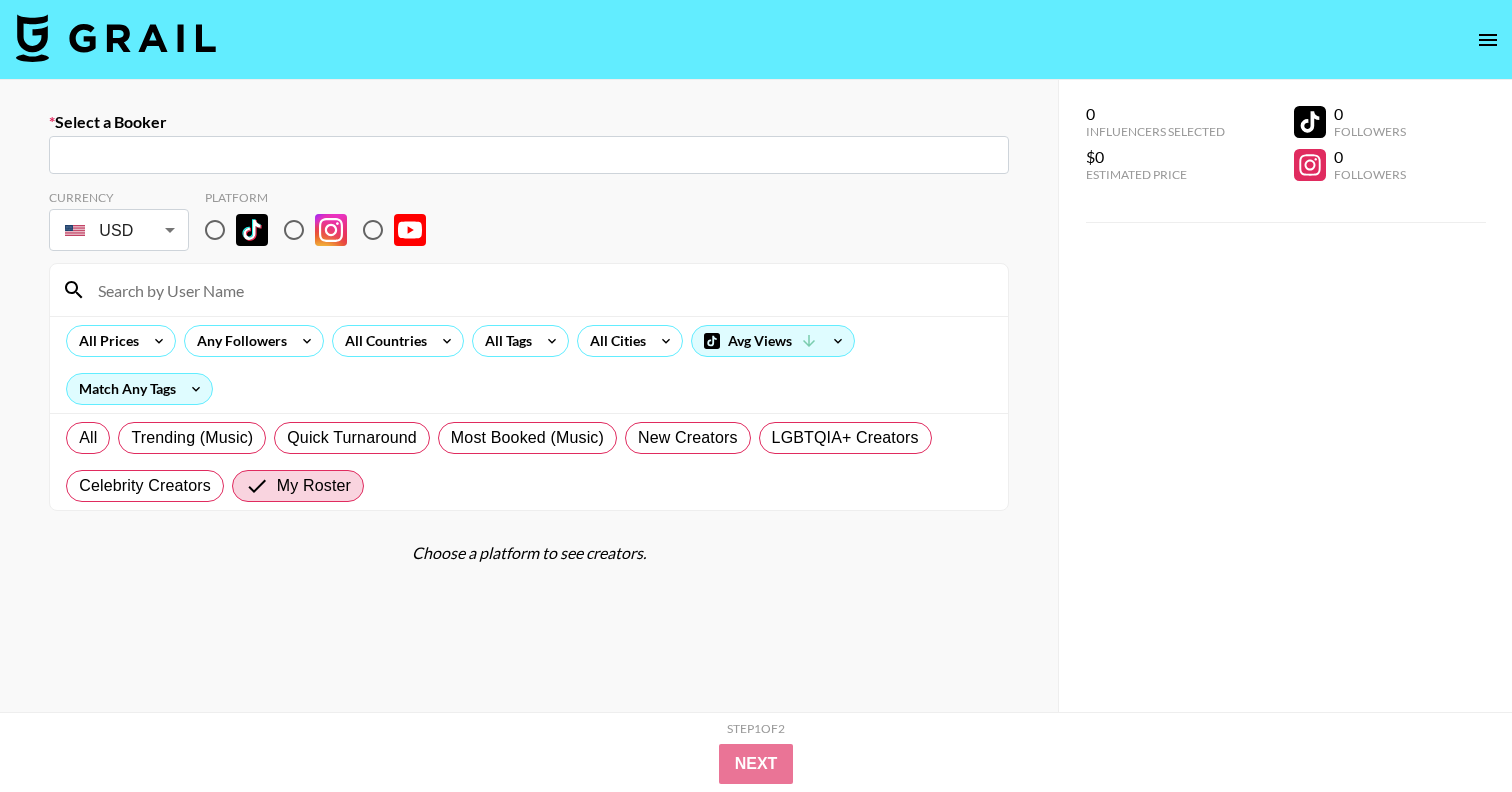 click at bounding box center (529, 155) 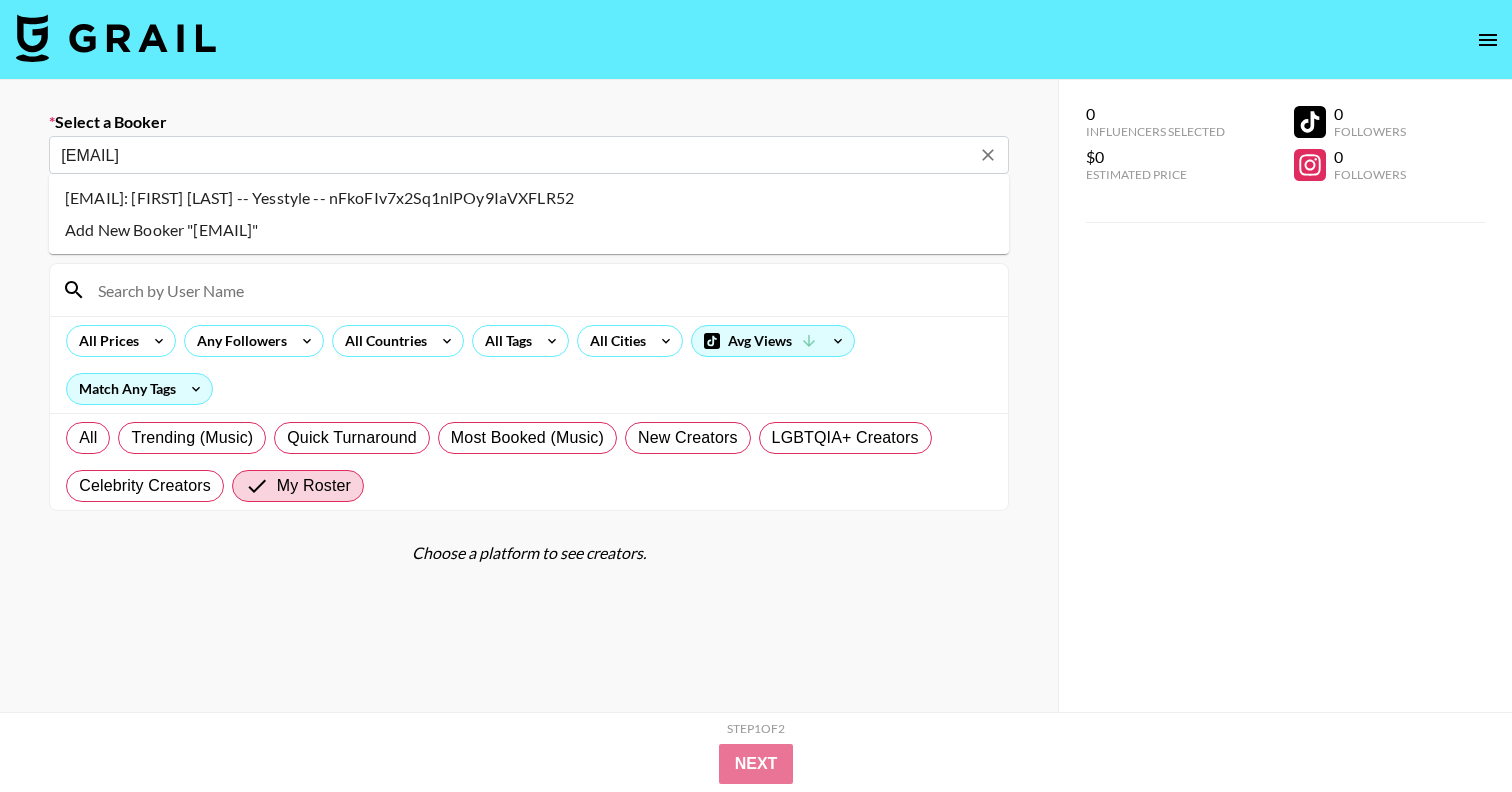 click on "[EMAIL]: [FIRST] [LAST] -- Yesstyle -- nFkoFIv7x2Sq1nlPOy9IaVXFLR52" at bounding box center [529, 198] 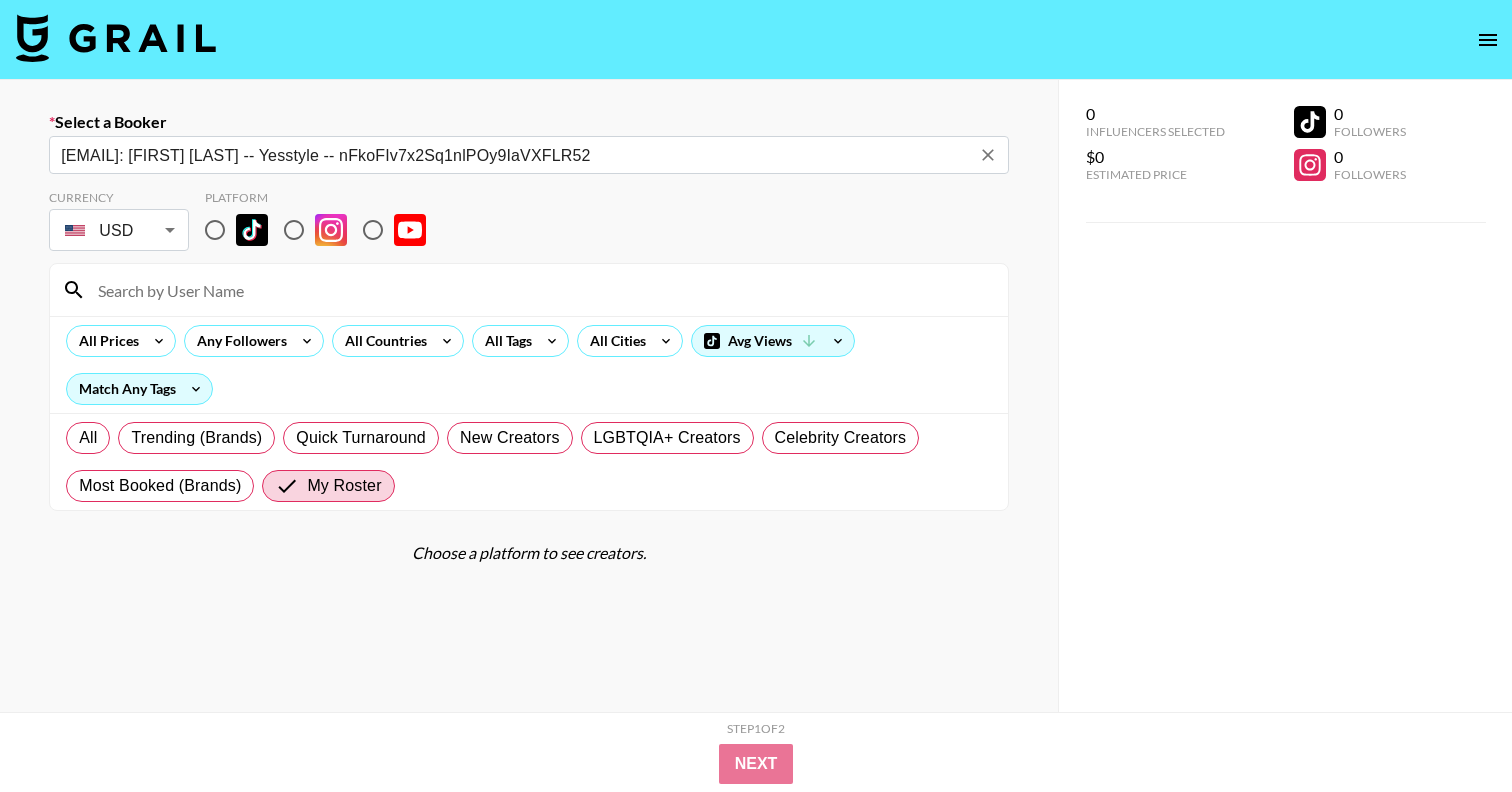 type on "[EMAIL]: [FIRST] [LAST] -- Yesstyle -- nFkoFIv7x2Sq1nlPOy9IaVXFLR52" 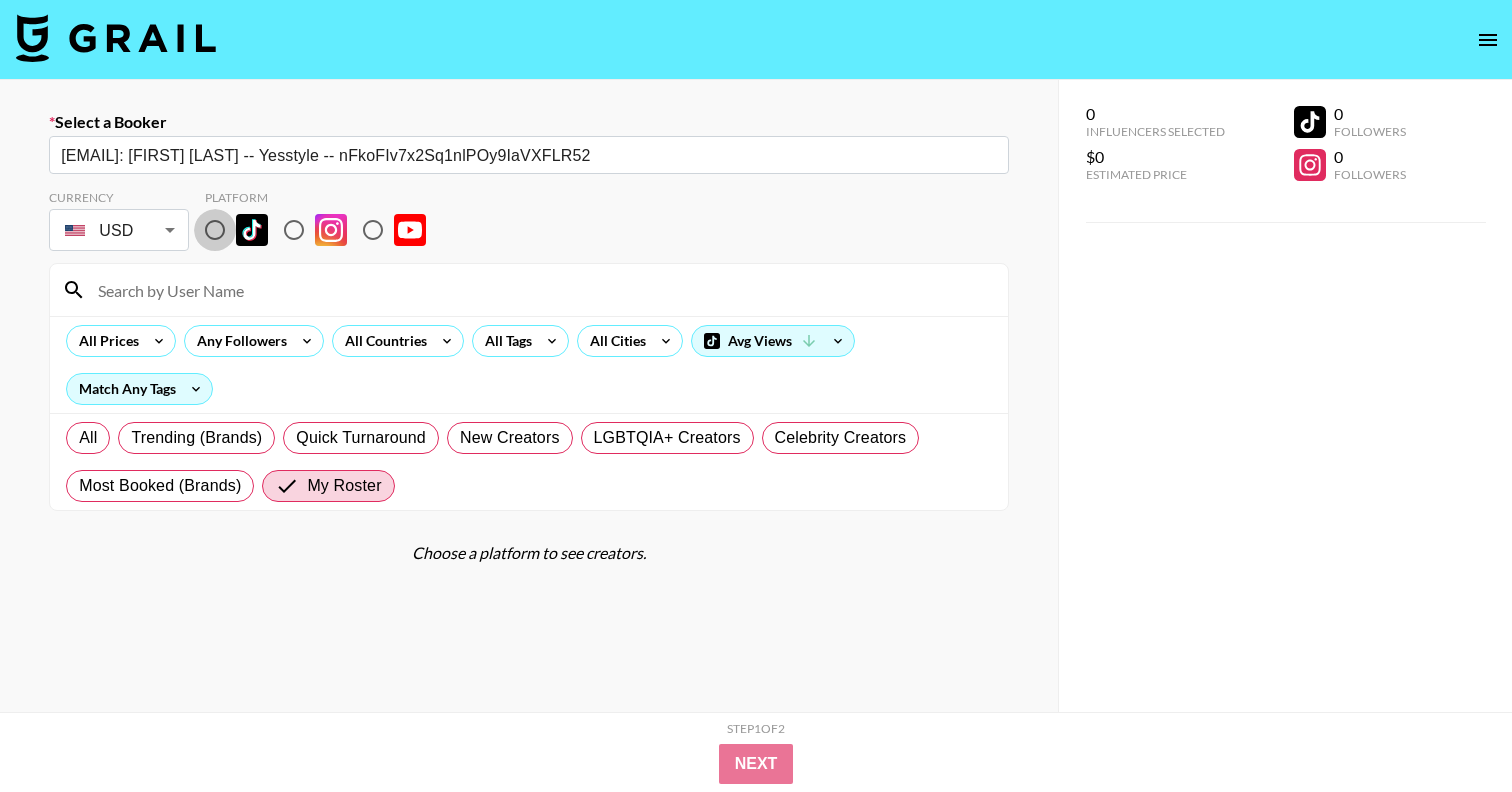 click at bounding box center [215, 230] 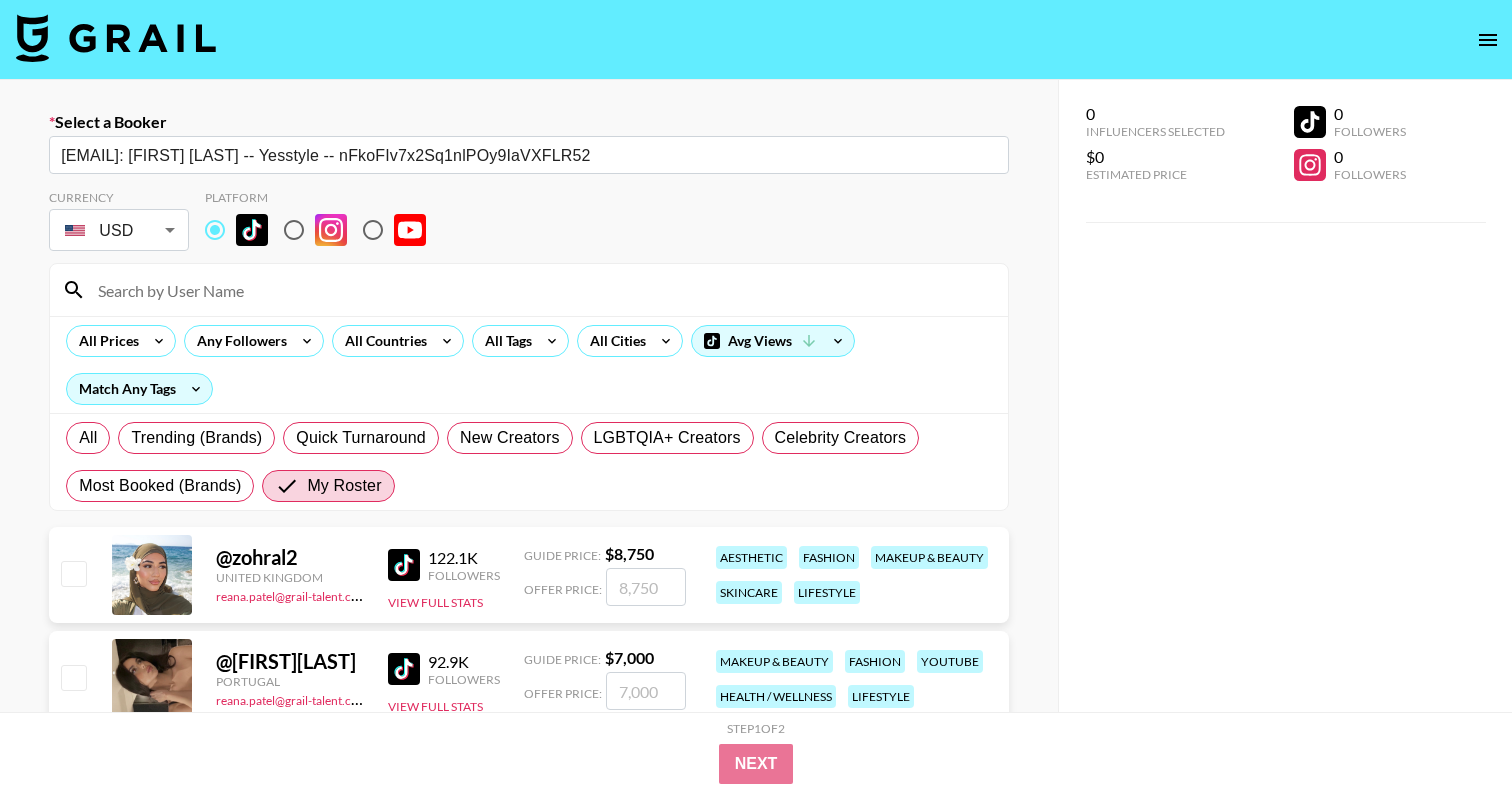 click on "Select a Booker [EMAIL]: [FIRST] [LAST] -- Yesstyle -- nFkoFIv7x2Sq1nlPOy9IaVXFLR52 ​ Currency USD USD ​ Platform All Prices Any Followers All Countries All Tags All Cities Avg Views Match Any Tags All Trending (Brands) Quick Turnaround New Creators LGBTQIA+ Creators Celebrity Creators Most Booked (Brands) My Roster @ [USERNAME] [COUNTRY] [EMAIL] [NUM] Followers View Full Stats Guide Price: $ [PRICE] Offer Price: aesthetic fashion makeup & beauty skincare lifestyle @ [USERNAME] [COUNTRY] [EMAIL] [NUM] Followers View Full Stats Guide Price: $ [PRICE] Offer Price: makeup & beauty fashion youtube health / wellness lifestyle @ [USERNAME] [COUNTRY] [EMAIL] [NUM] Followers View Full Stats Guide Price: $ [PRICE] Offer Price: makeup & beauty fashion lifestyle aesthetic skincare @ [USERNAME] [COUNTRY] [EMAIL] [NUM] Followers View Full Stats Guide Price: $ [PRICE] Offer Price: fashion aesthetic fitness food & drink @" at bounding box center (756, 1080) 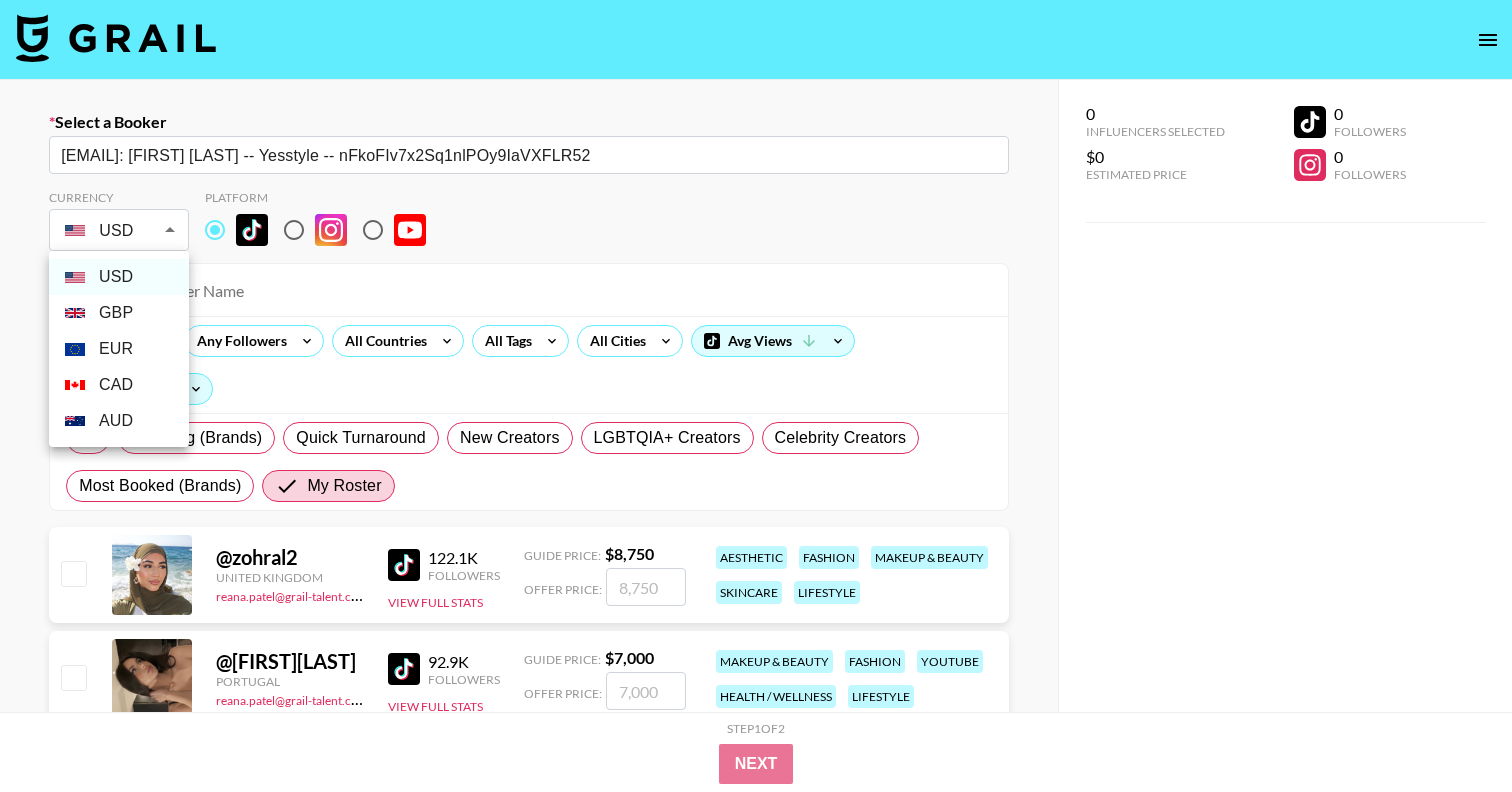 click on "GBP" at bounding box center (119, 313) 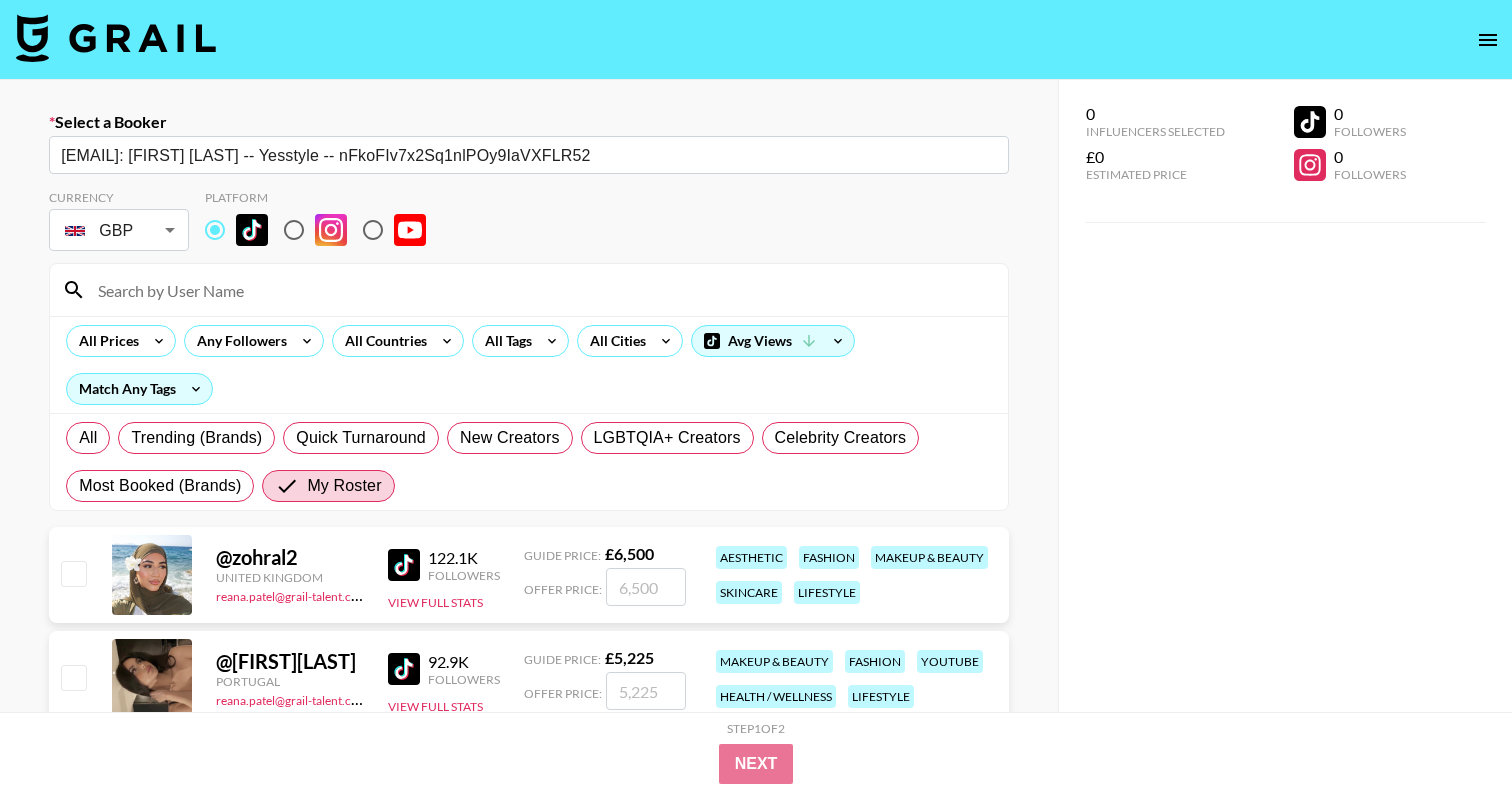 scroll, scrollTop: 95, scrollLeft: 0, axis: vertical 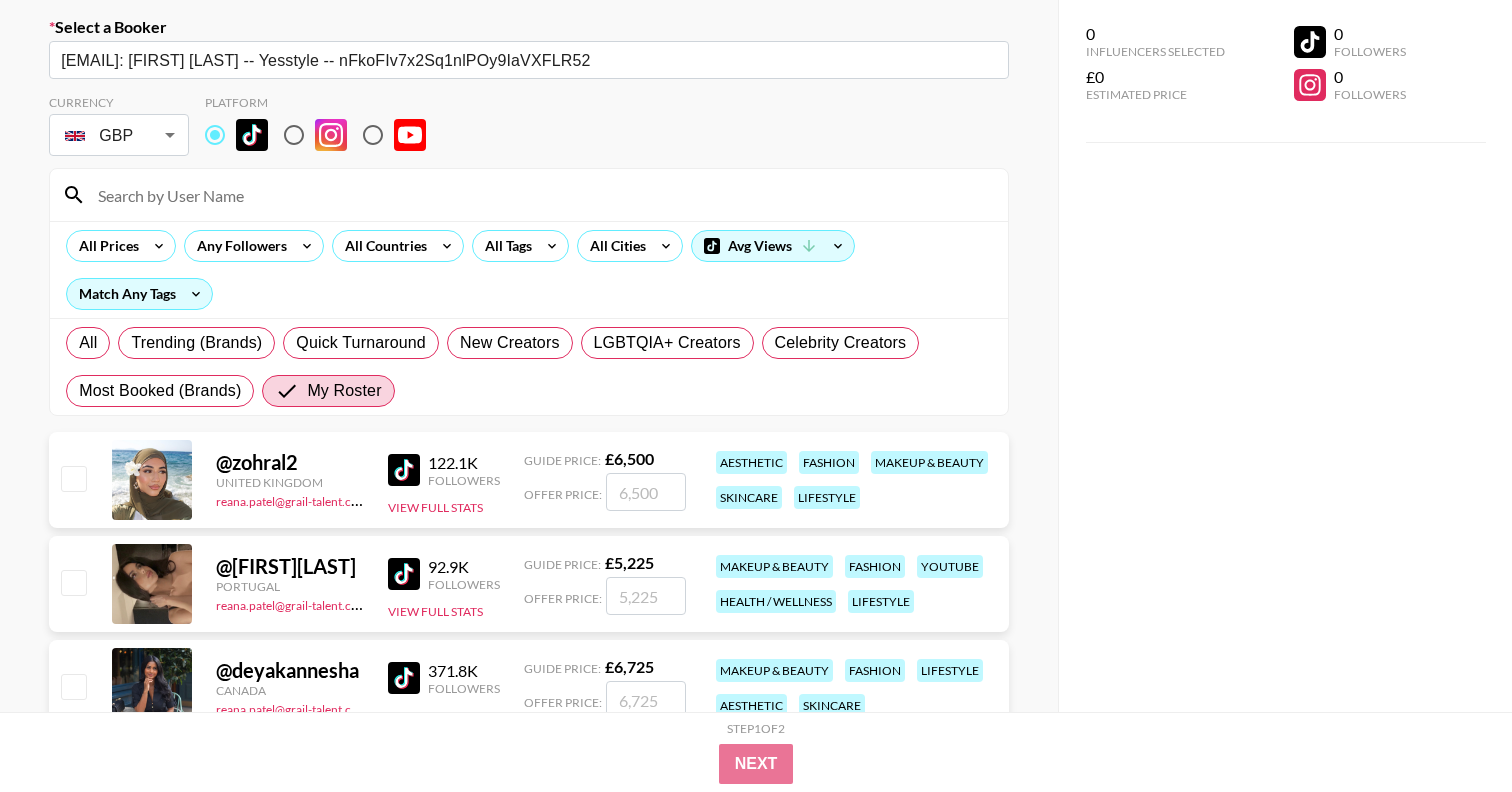 click at bounding box center [73, 478] 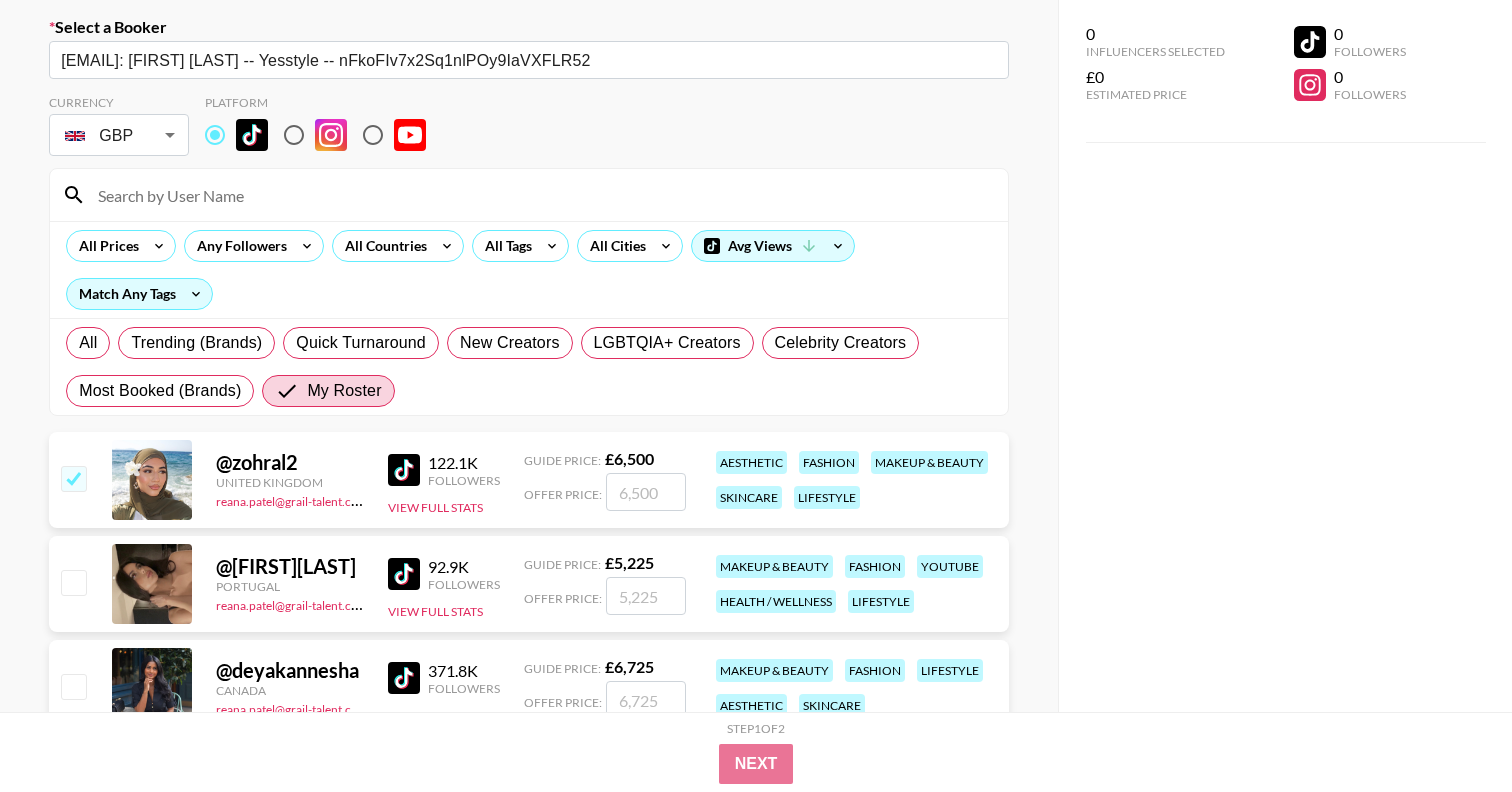 checkbox on "true" 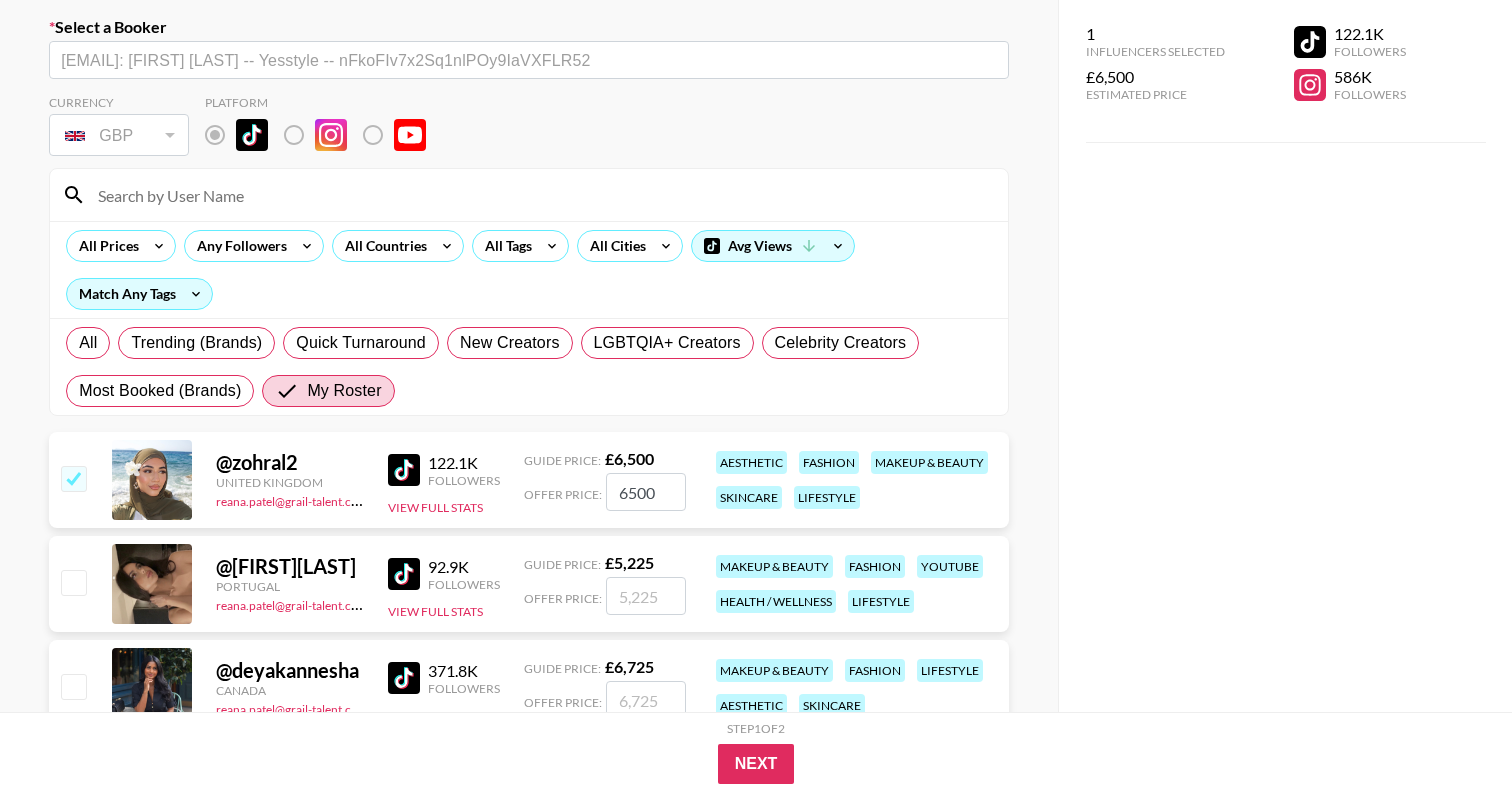 type on "6500" 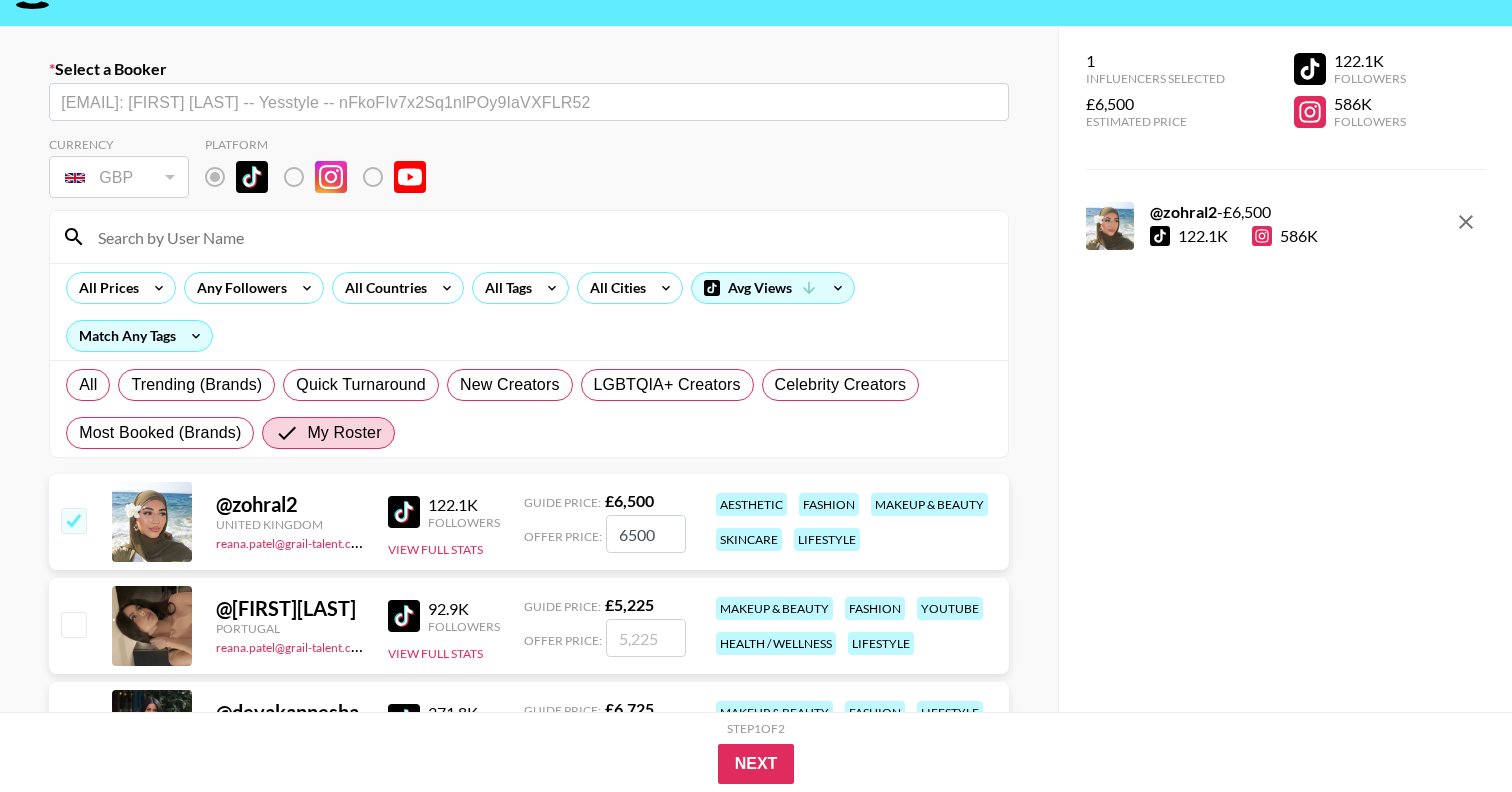 scroll, scrollTop: 56, scrollLeft: 0, axis: vertical 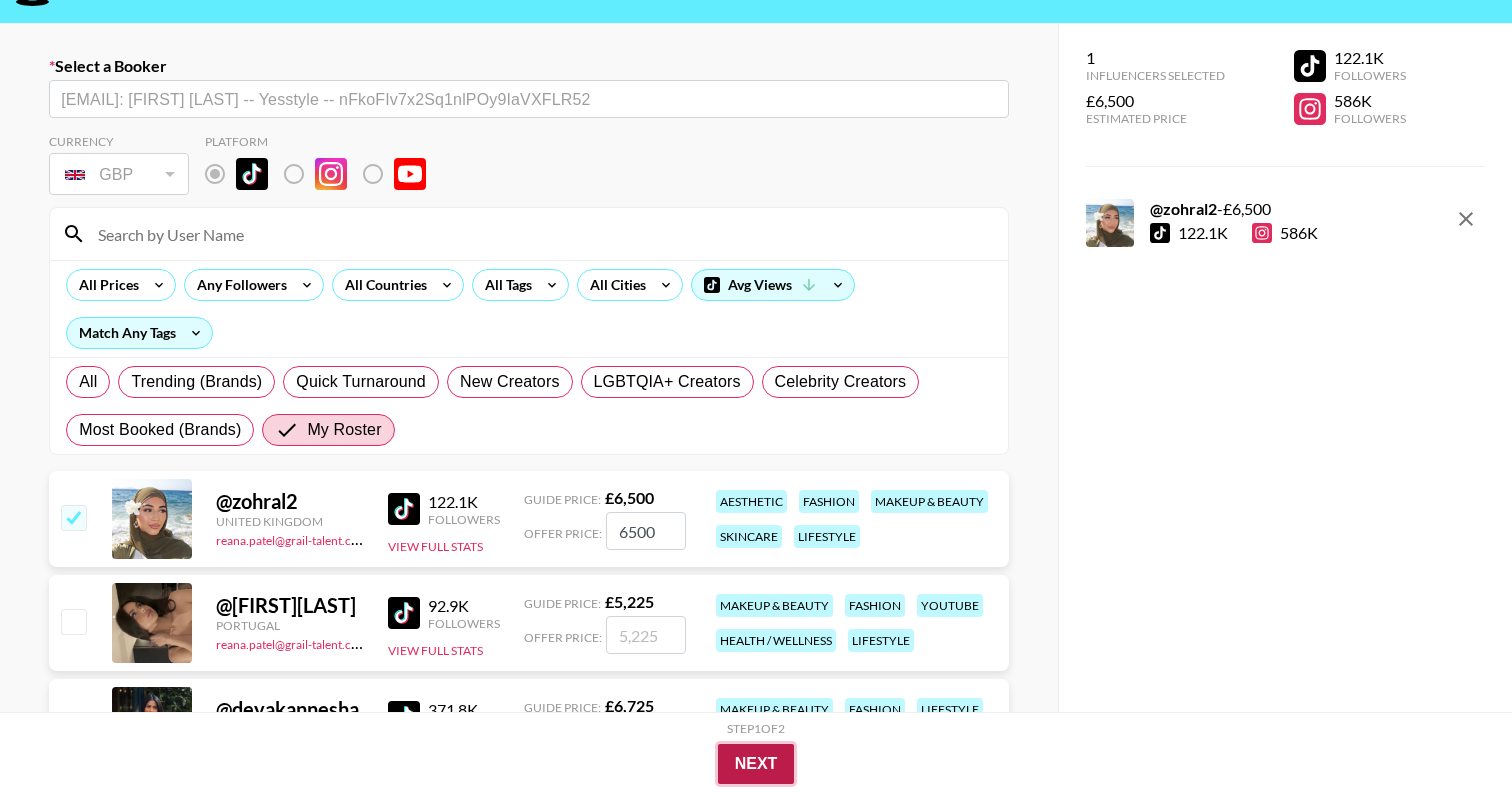 click on "Next" at bounding box center (756, 764) 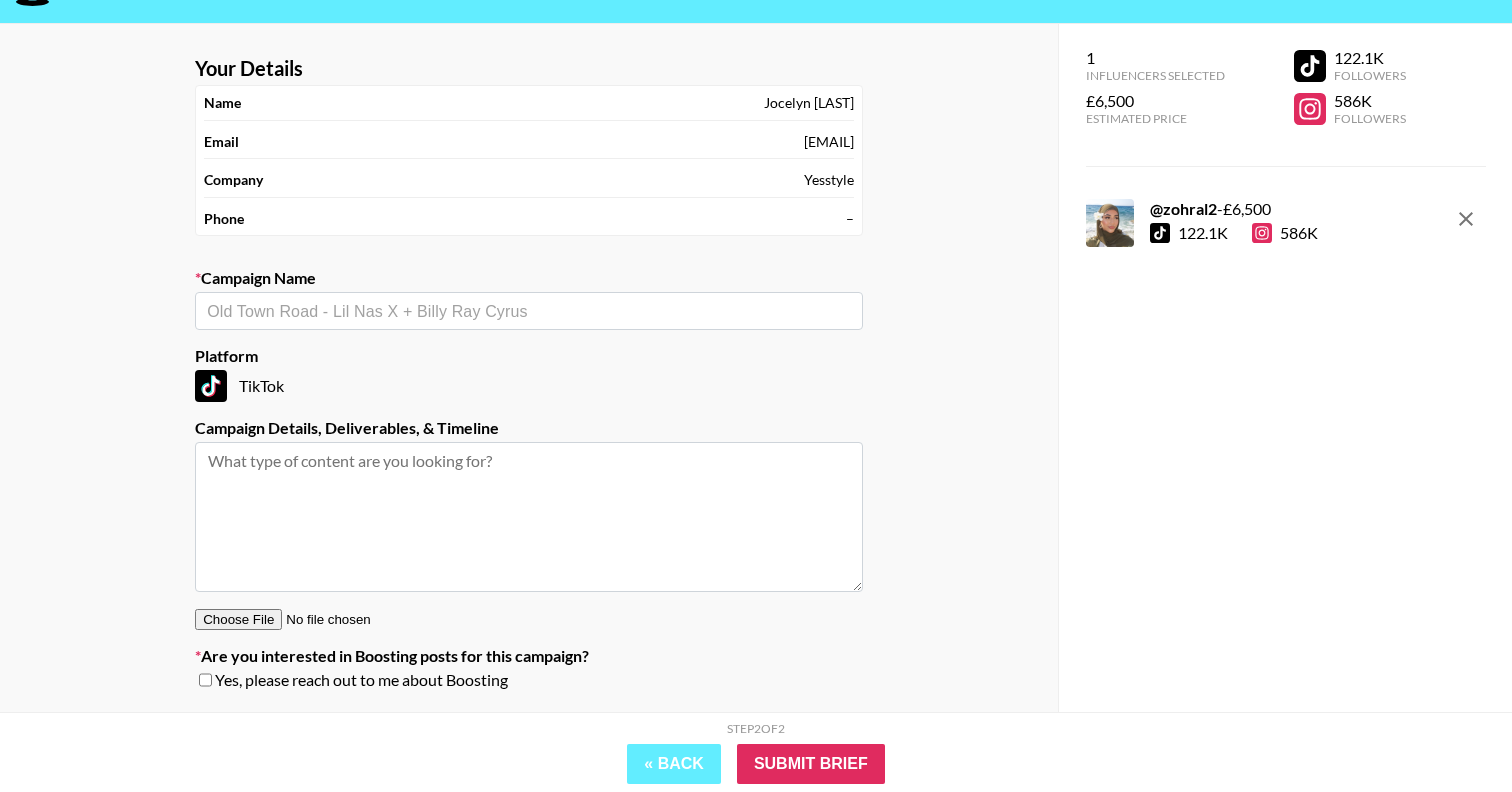 click at bounding box center (529, 311) 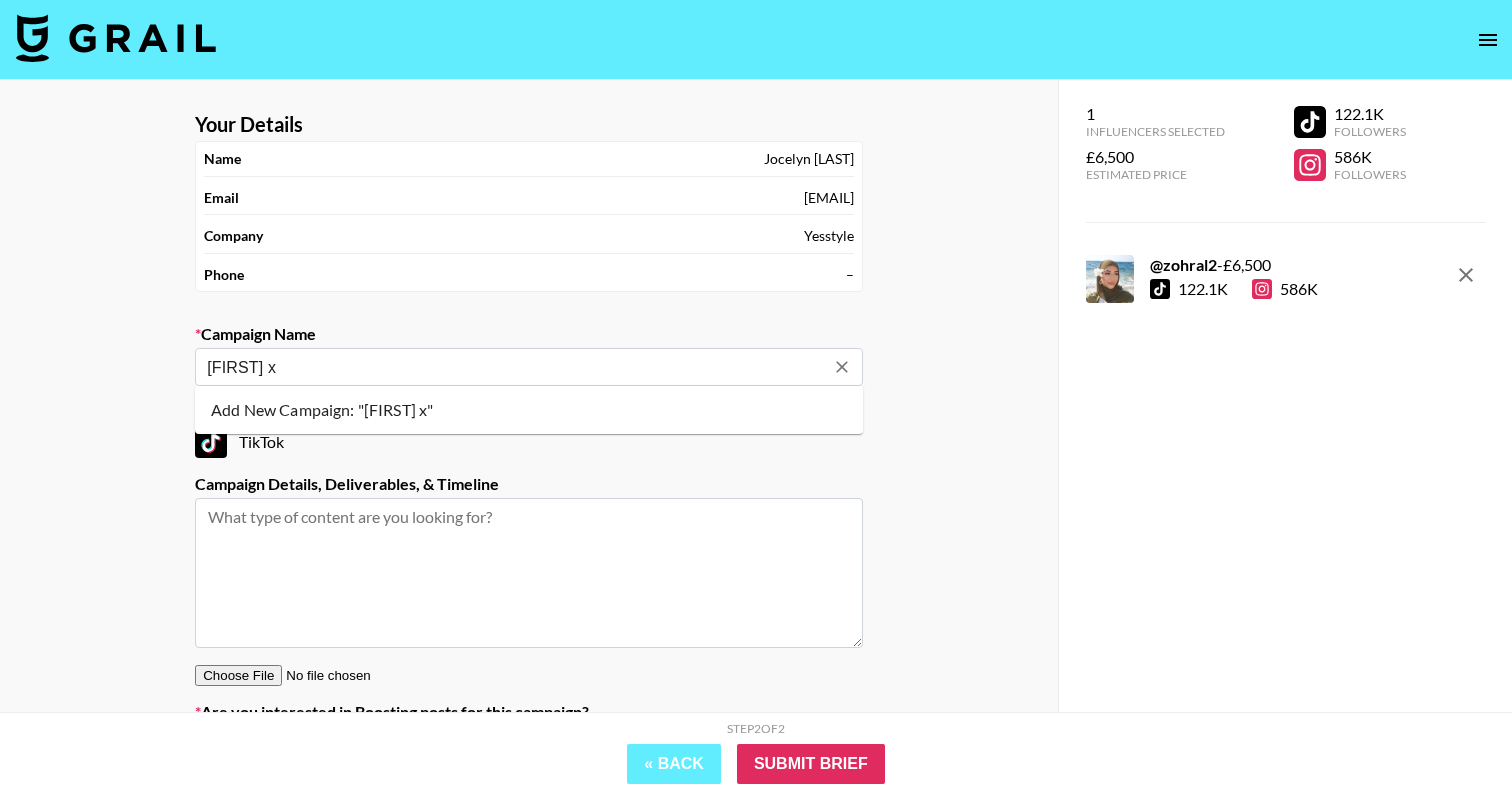 scroll, scrollTop: 114, scrollLeft: 0, axis: vertical 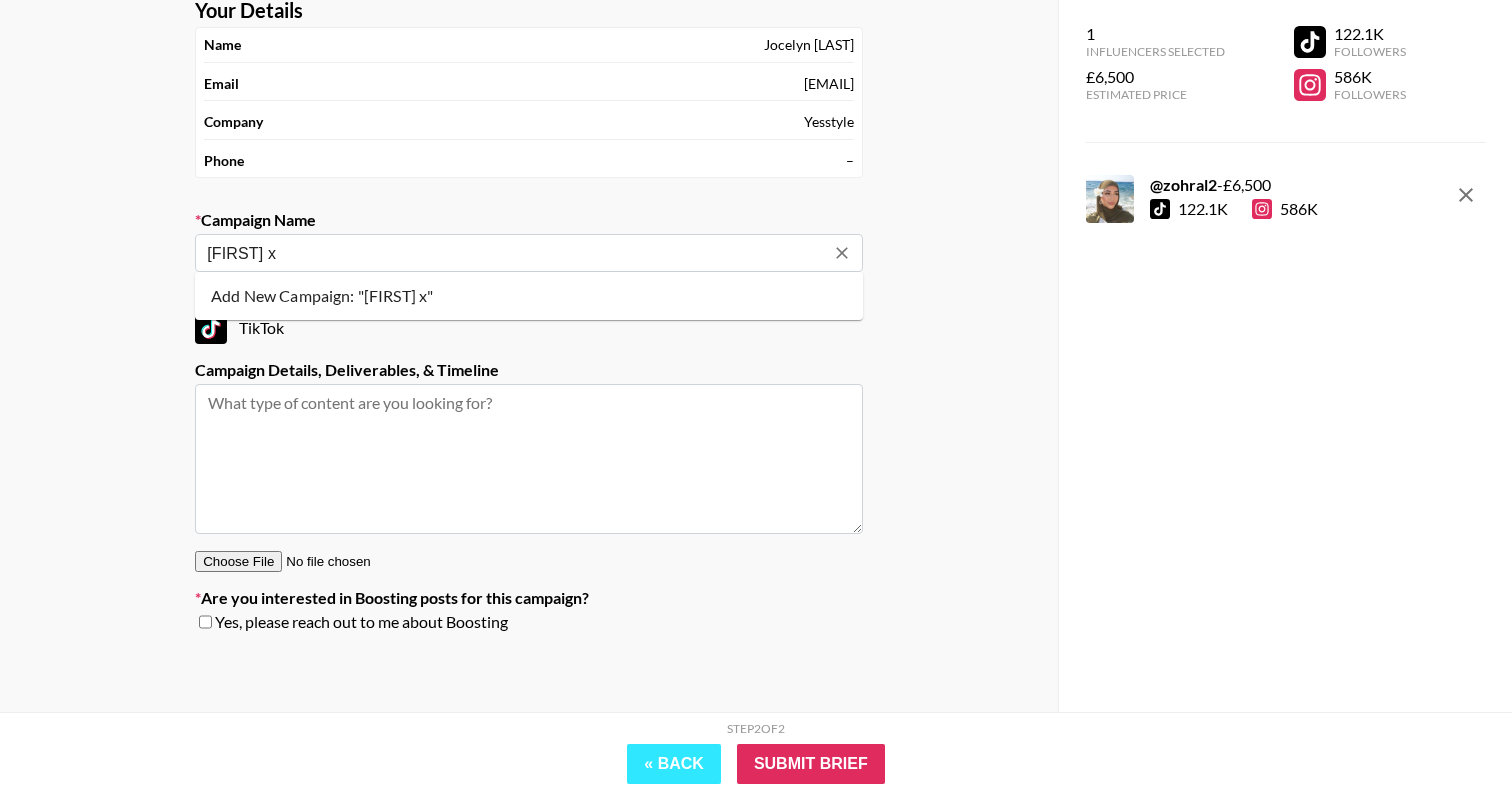 type on "Zohra x" 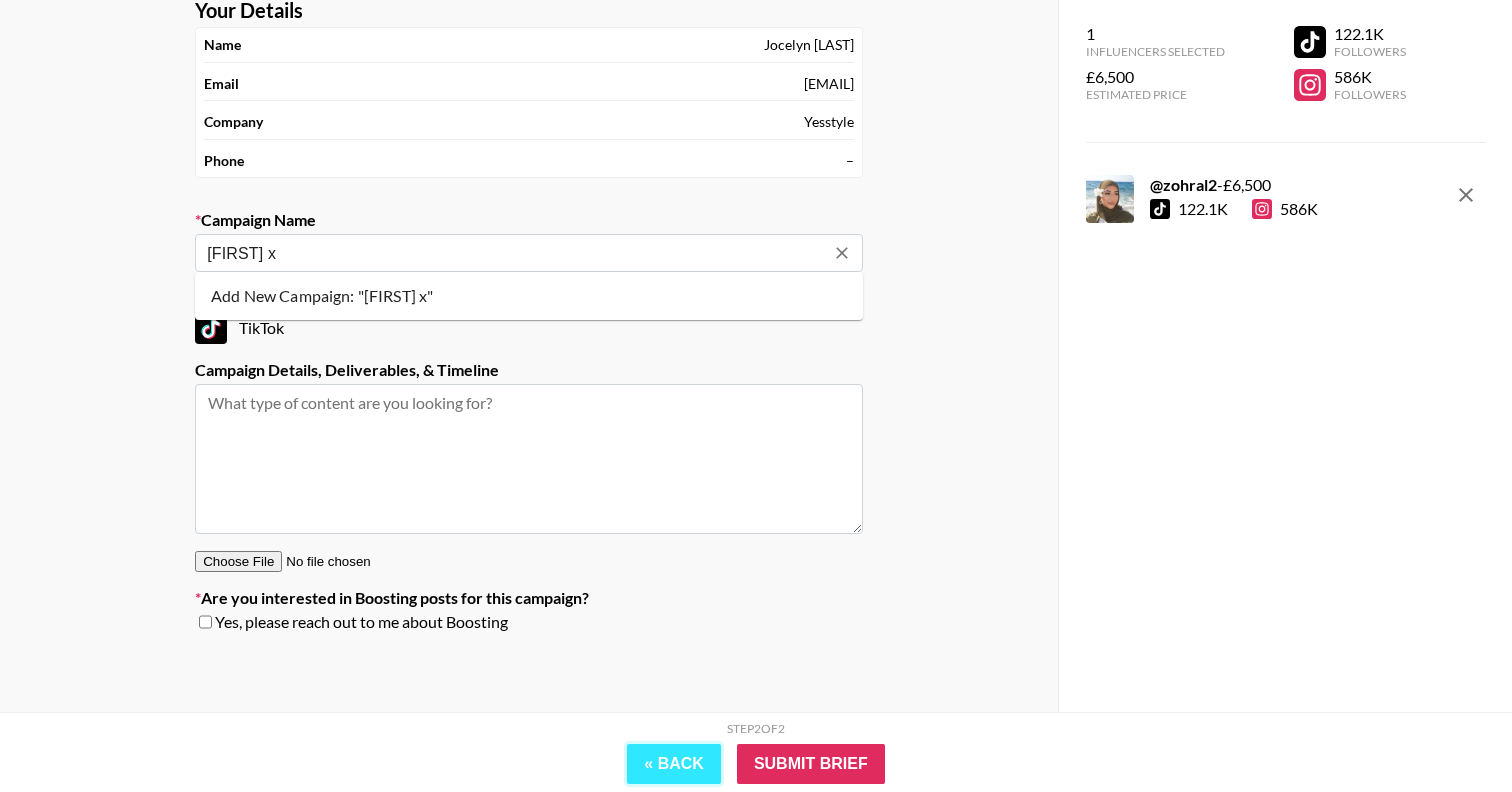 type 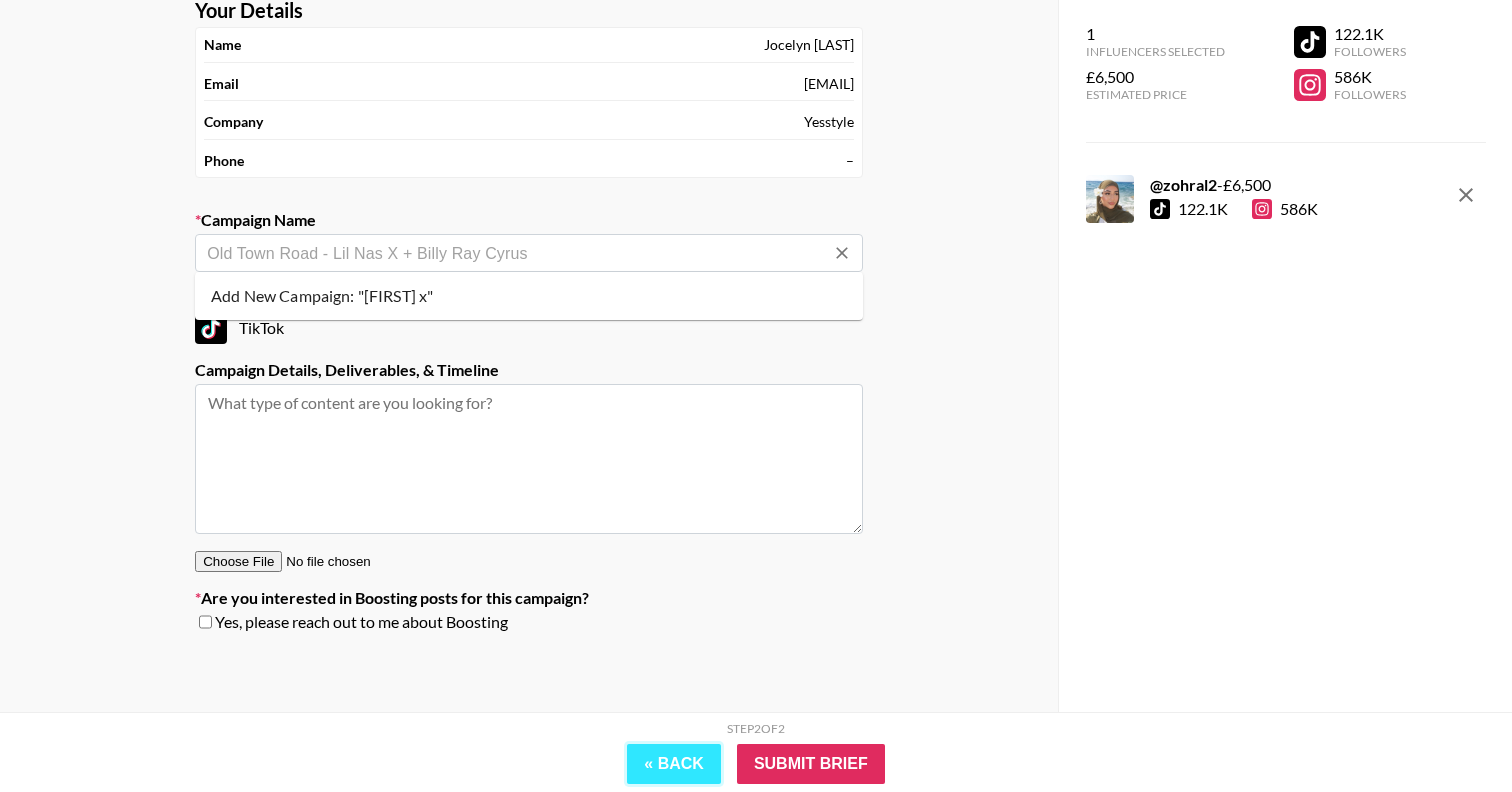 click on "« Back" at bounding box center [674, 764] 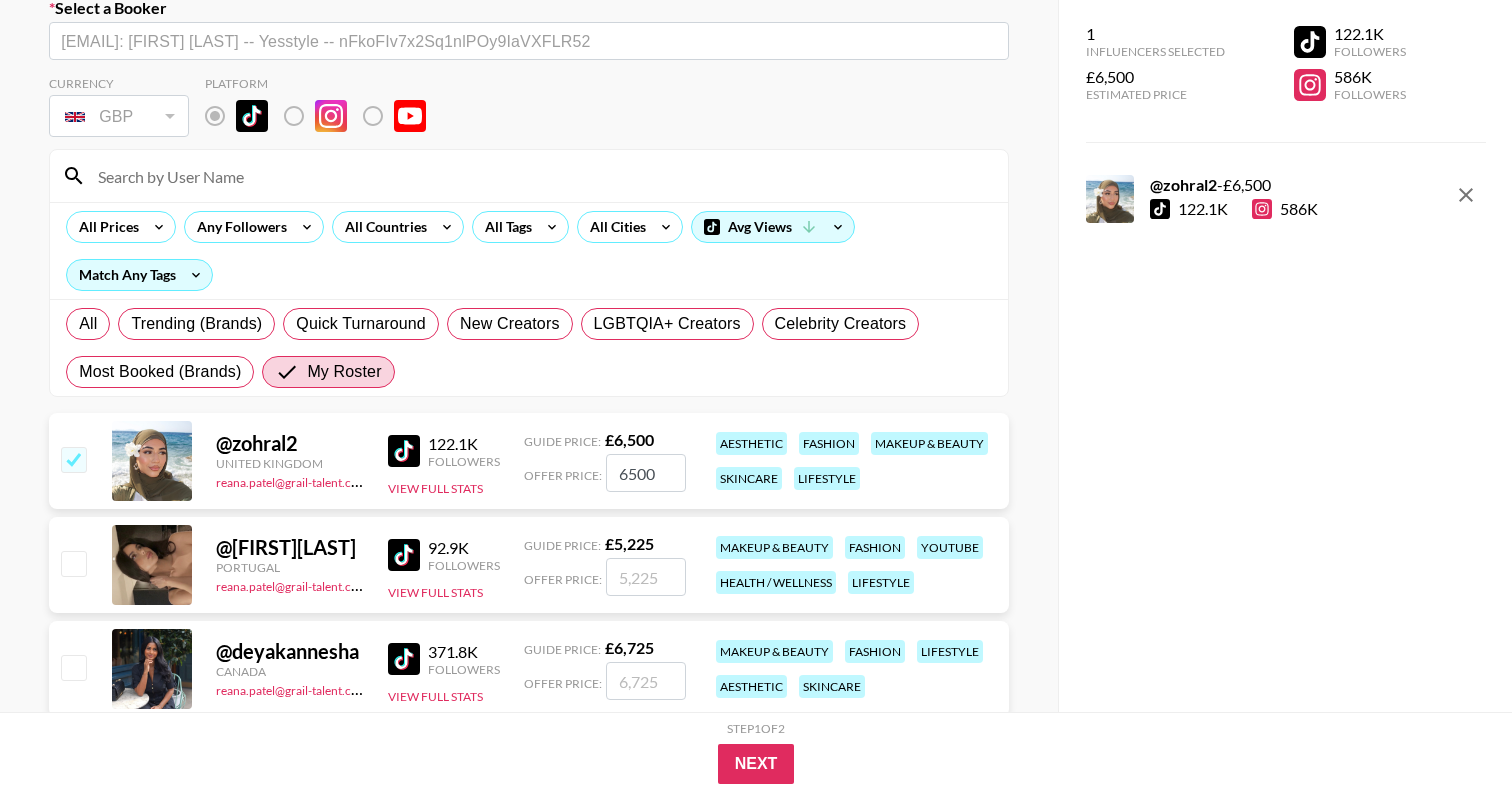 drag, startPoint x: 605, startPoint y: 463, endPoint x: 519, endPoint y: 463, distance: 86 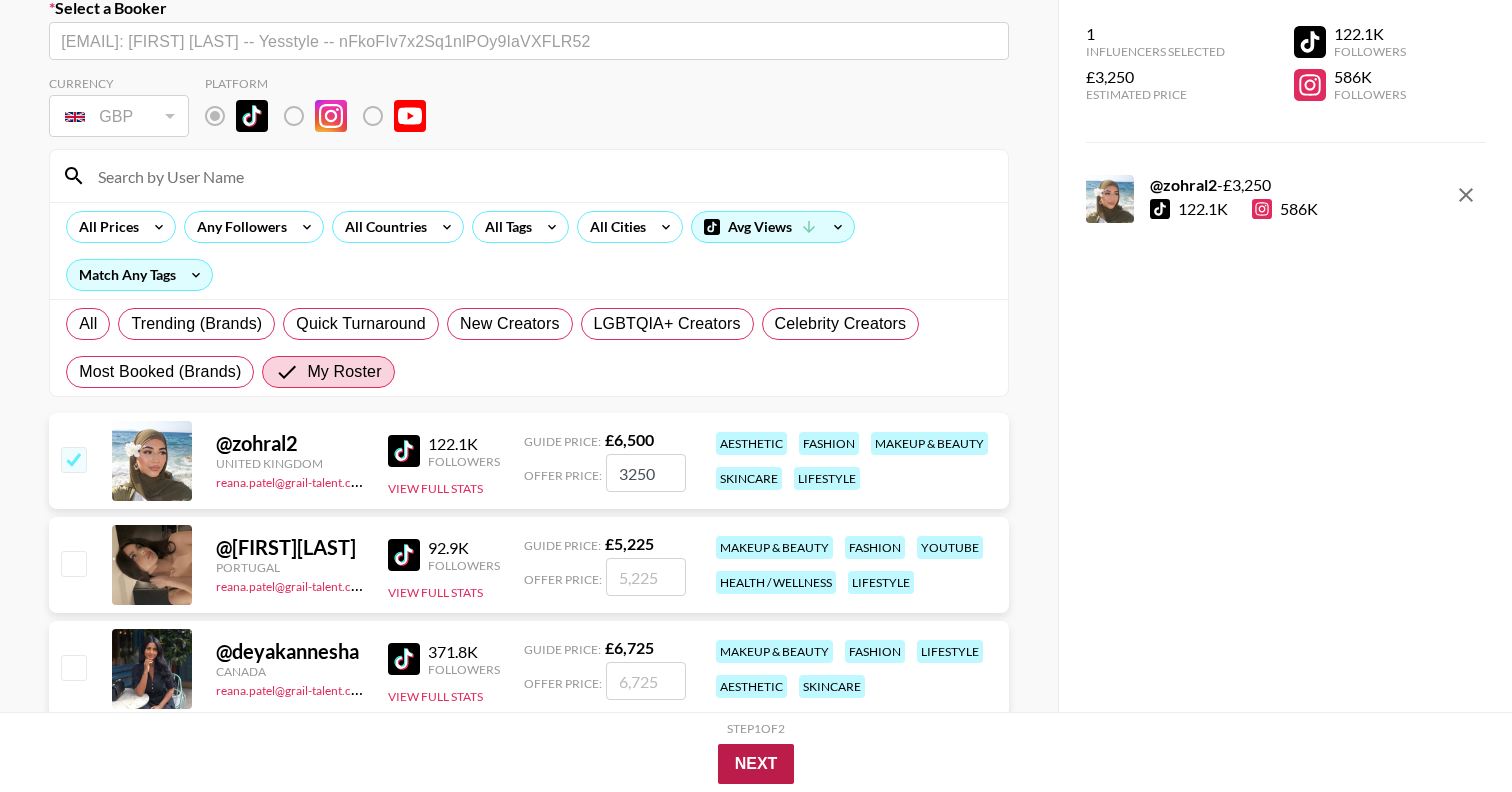 type on "3250" 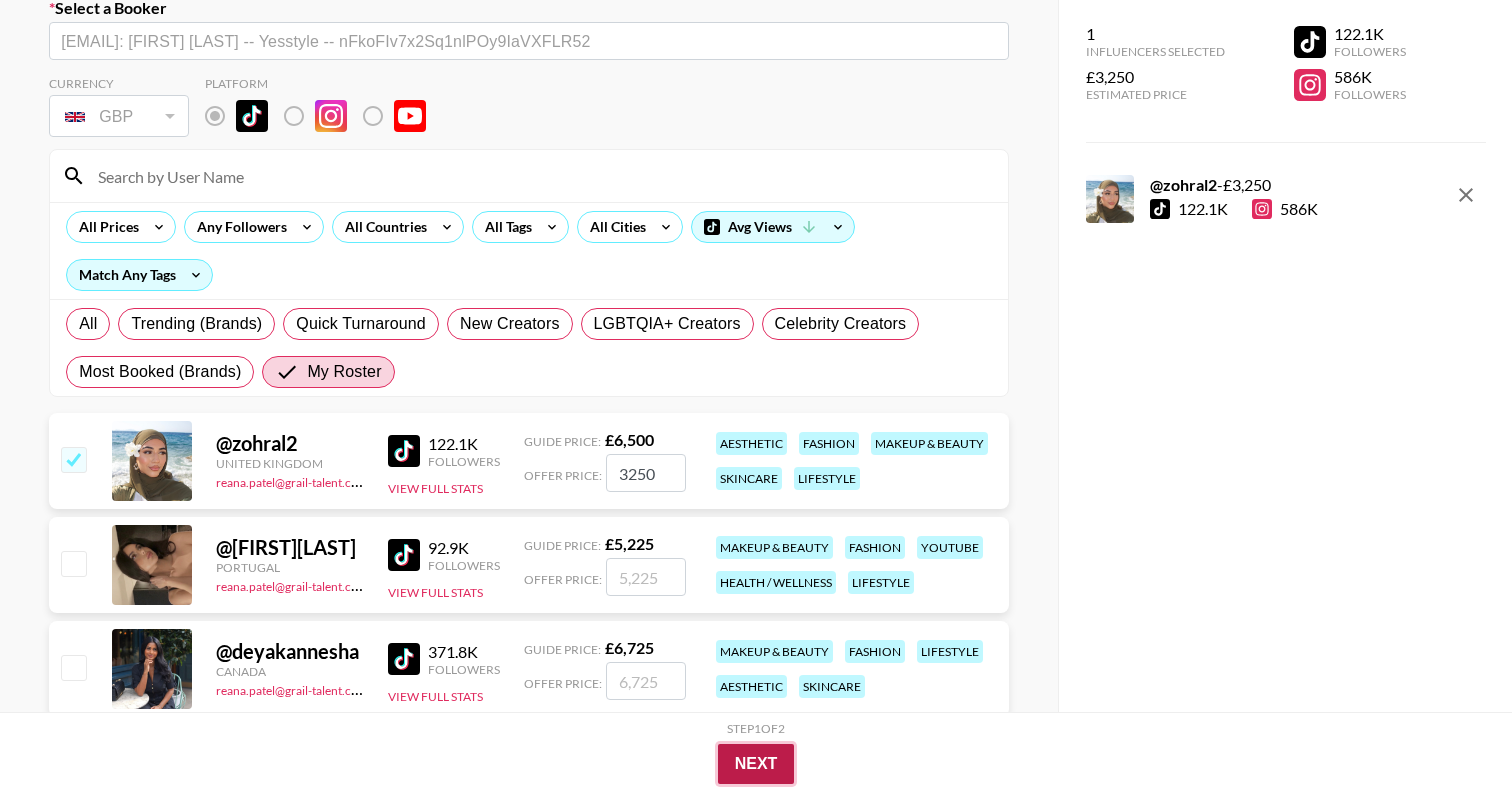 click on "Next" at bounding box center (756, 764) 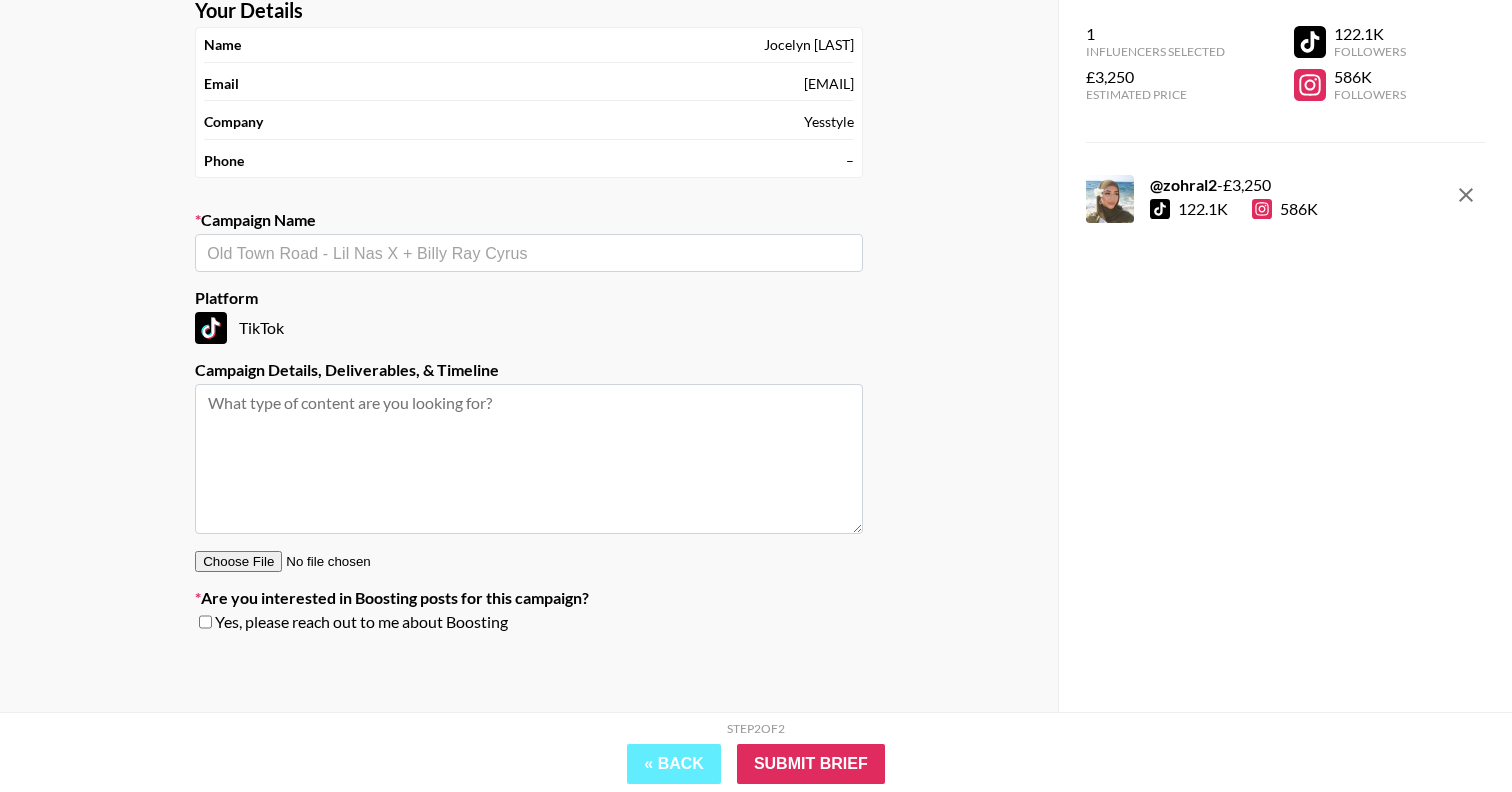click at bounding box center (529, 253) 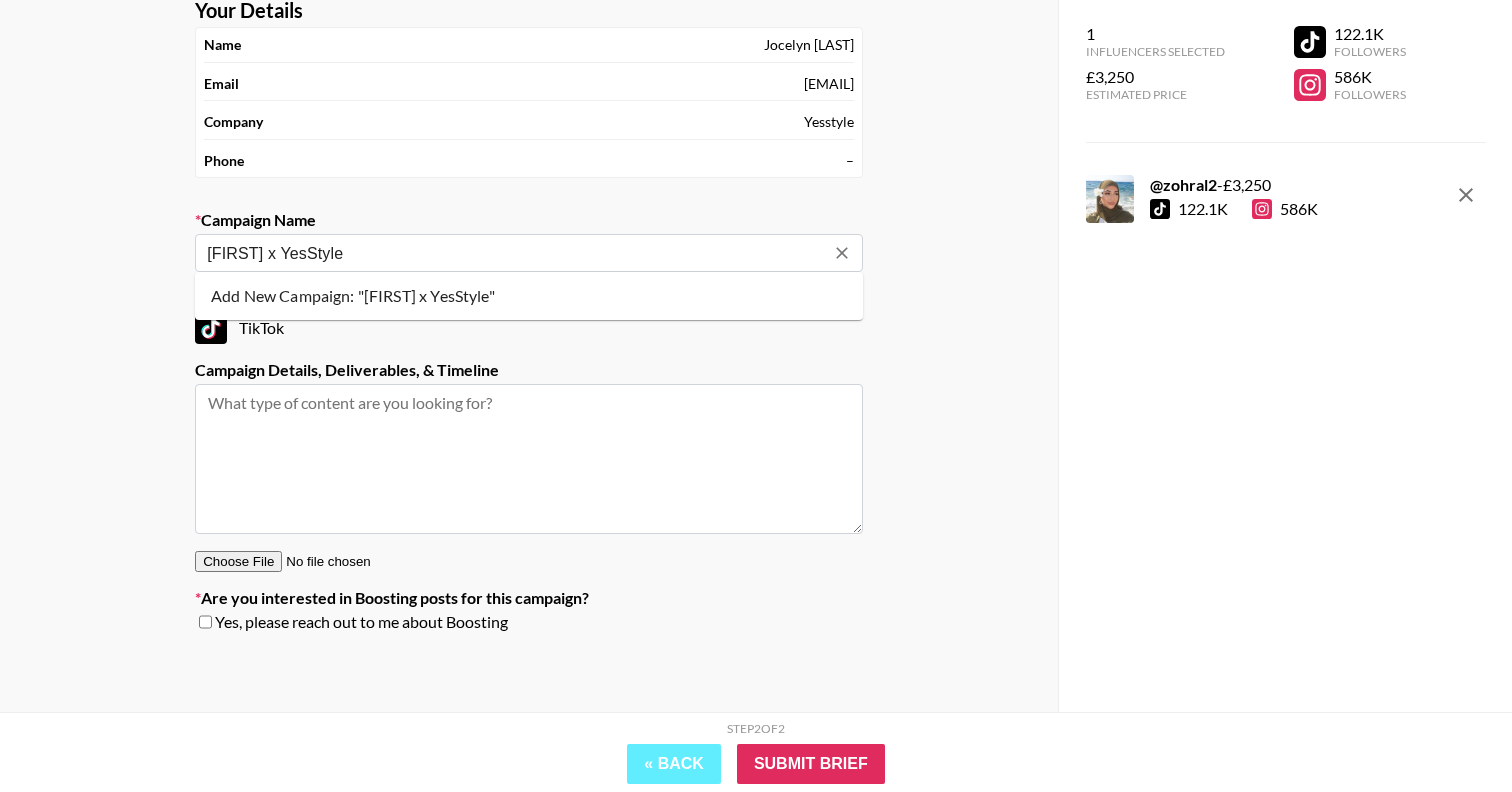 type on "[FIRST] x YesStyle" 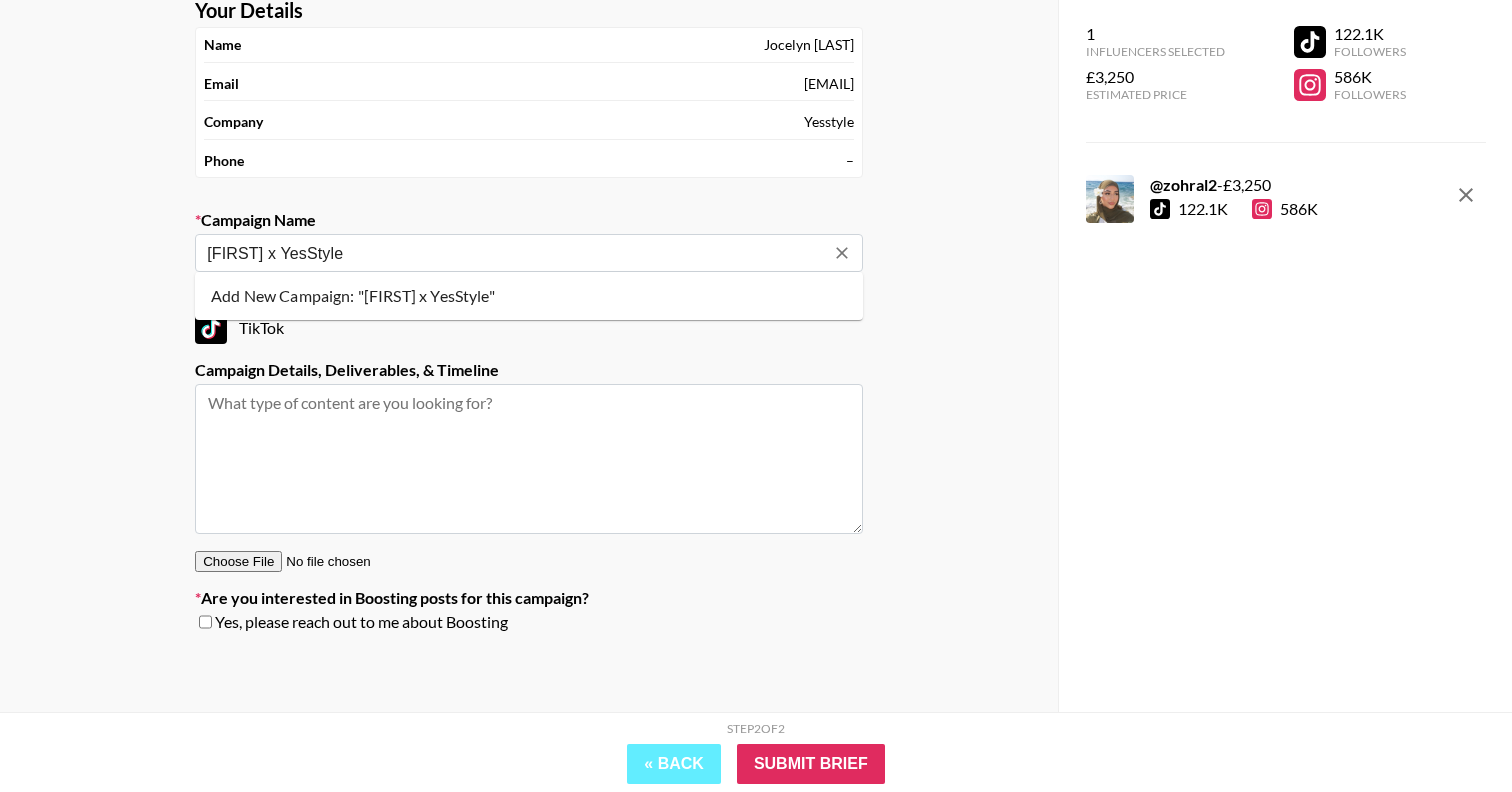 click on "Add New Campaign: "Zohra x YesStyle"" at bounding box center (529, 296) 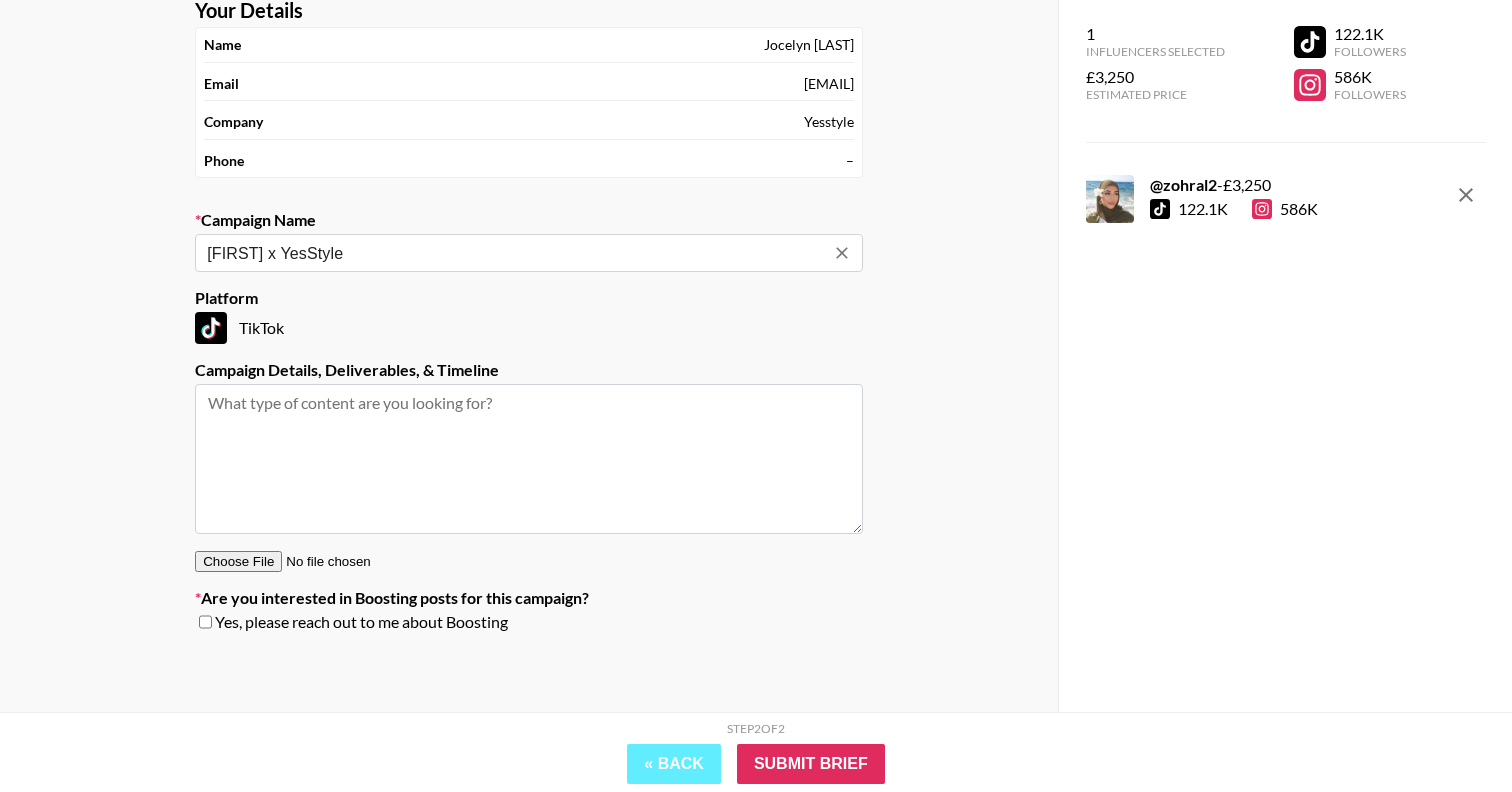 type on "[FIRST] x YesStyle" 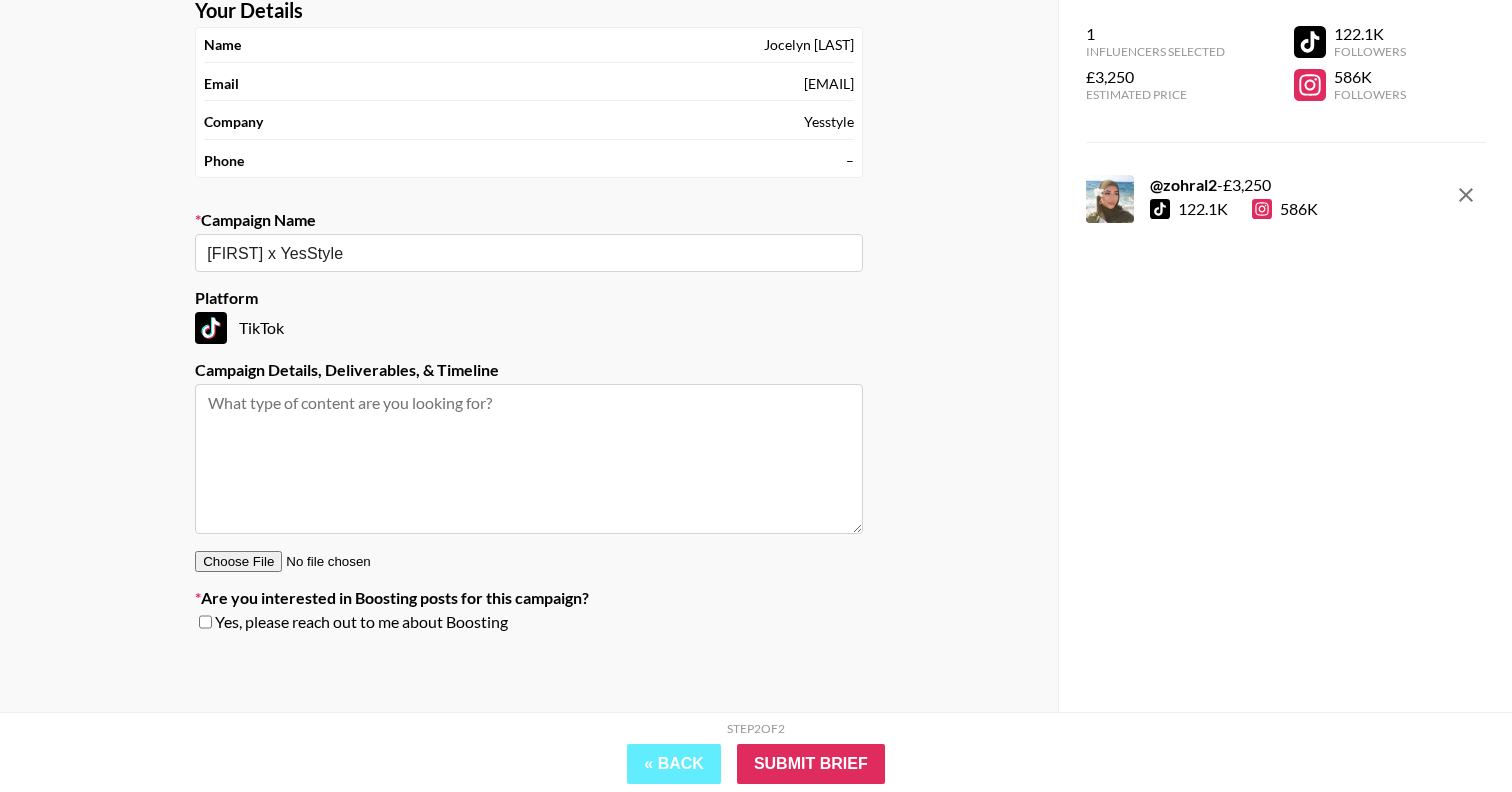 click at bounding box center (529, 459) 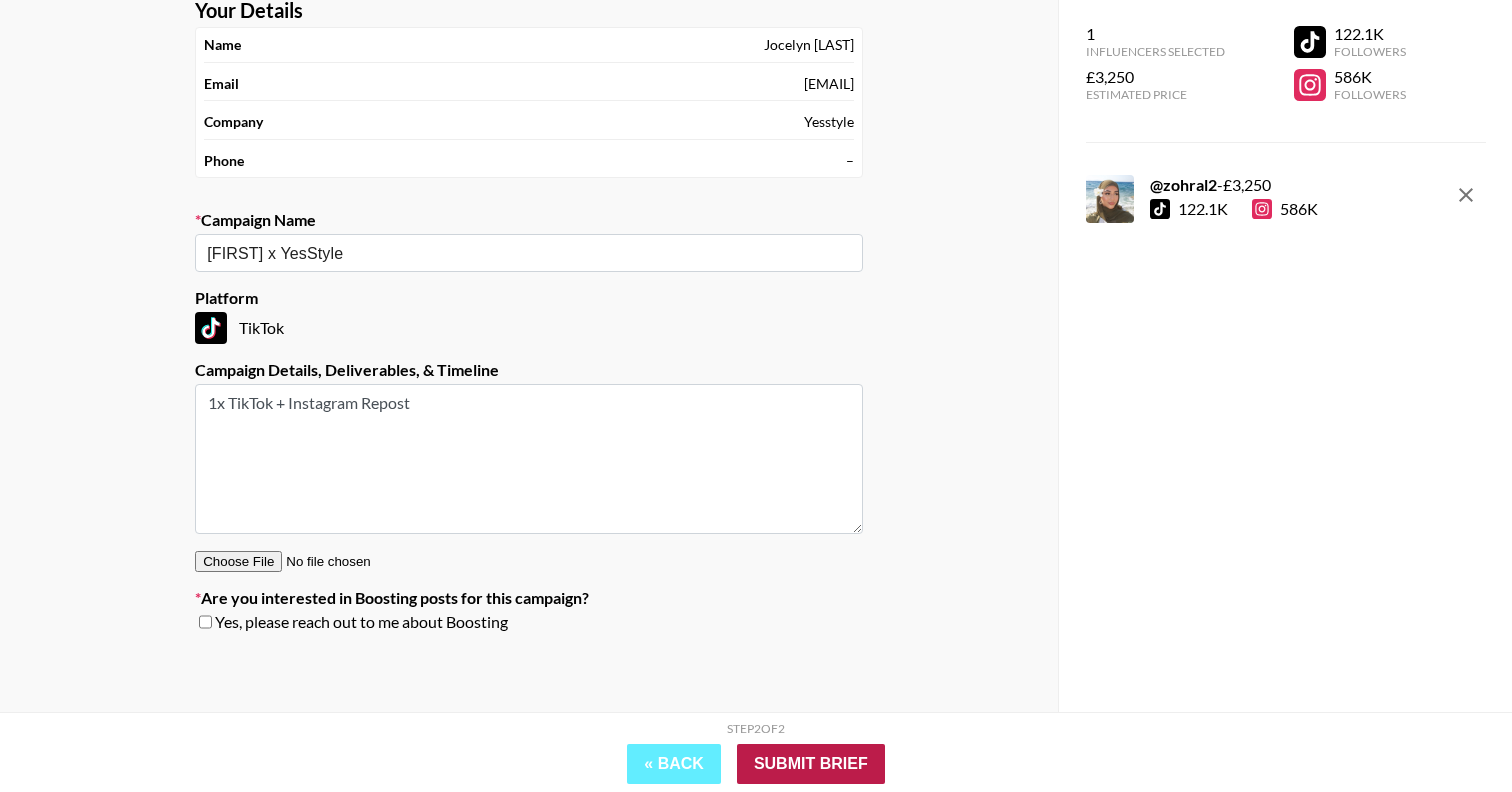 type on "1x TikTok + Instagram Repost" 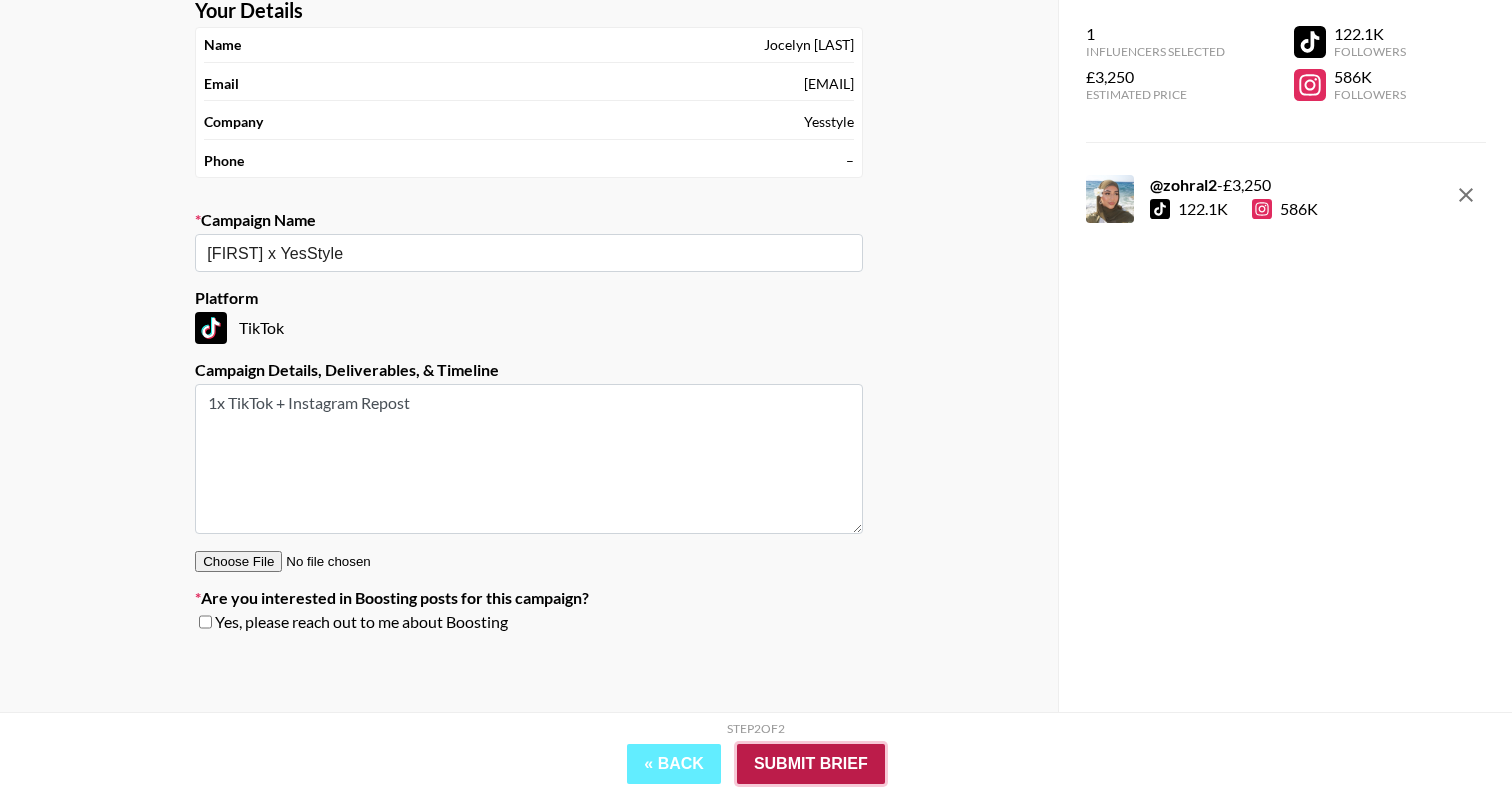 click on "Submit Brief" at bounding box center (811, 764) 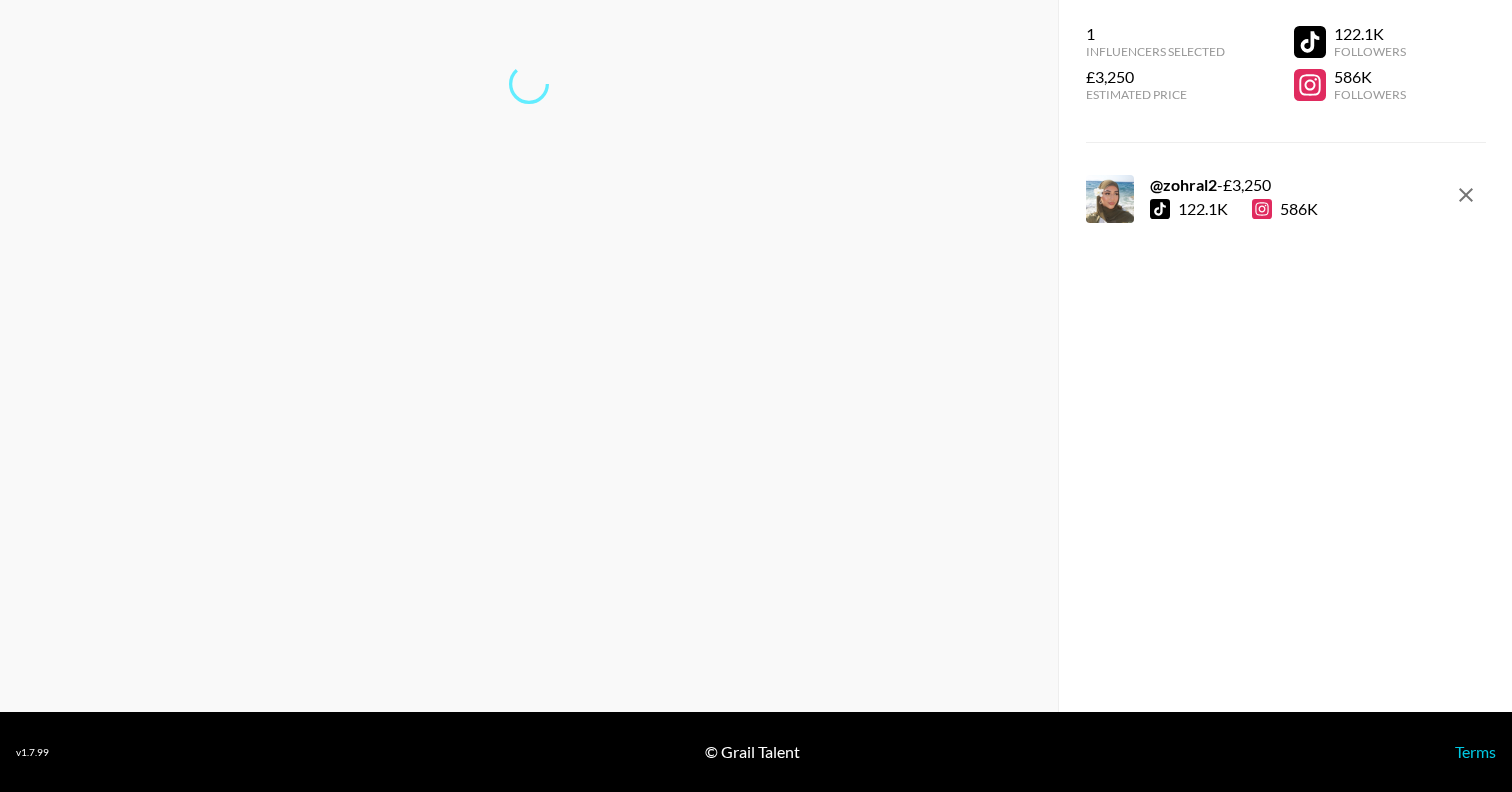 scroll, scrollTop: 80, scrollLeft: 0, axis: vertical 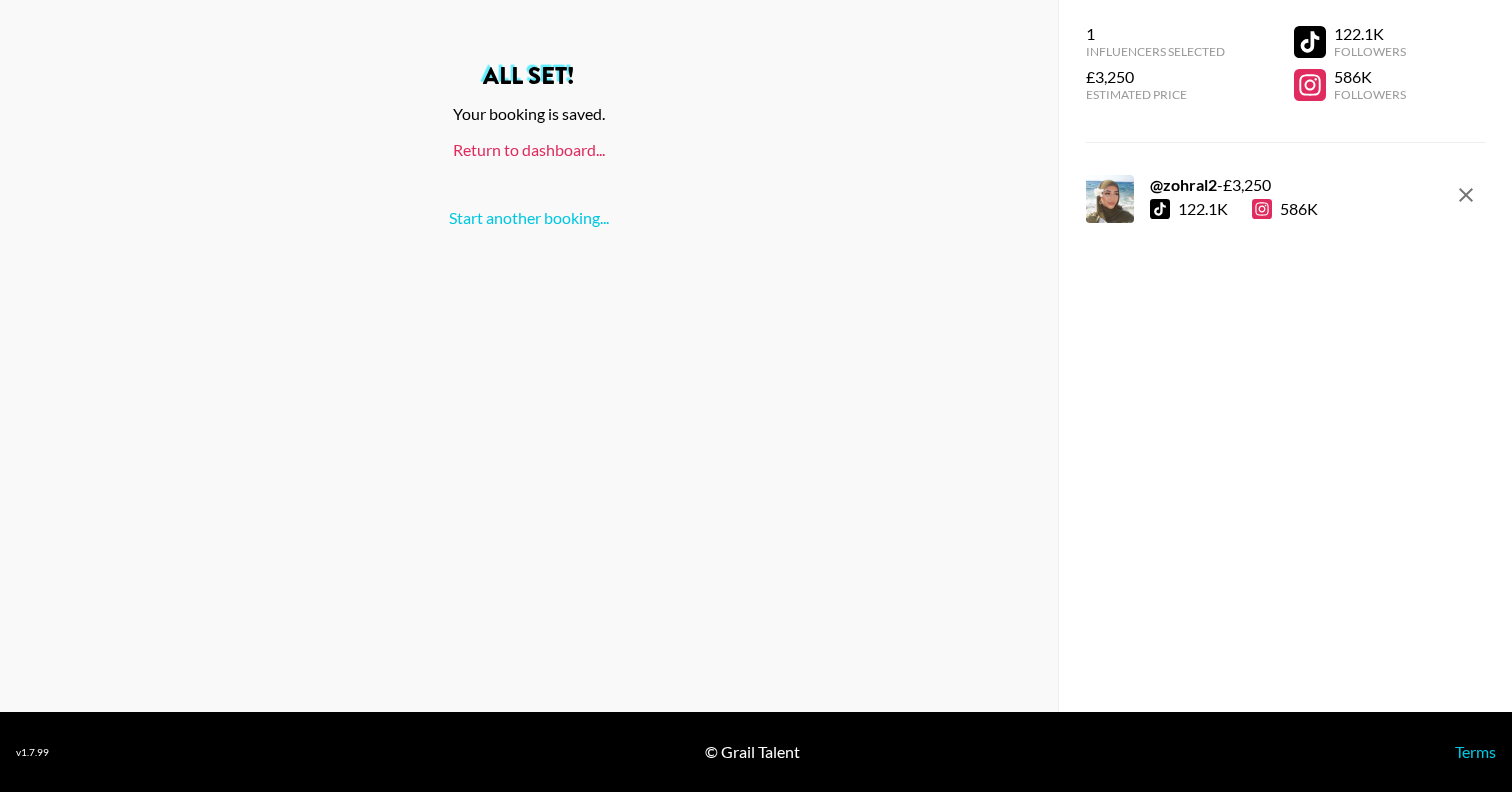 click on "Return to dashboard..." at bounding box center (529, 149) 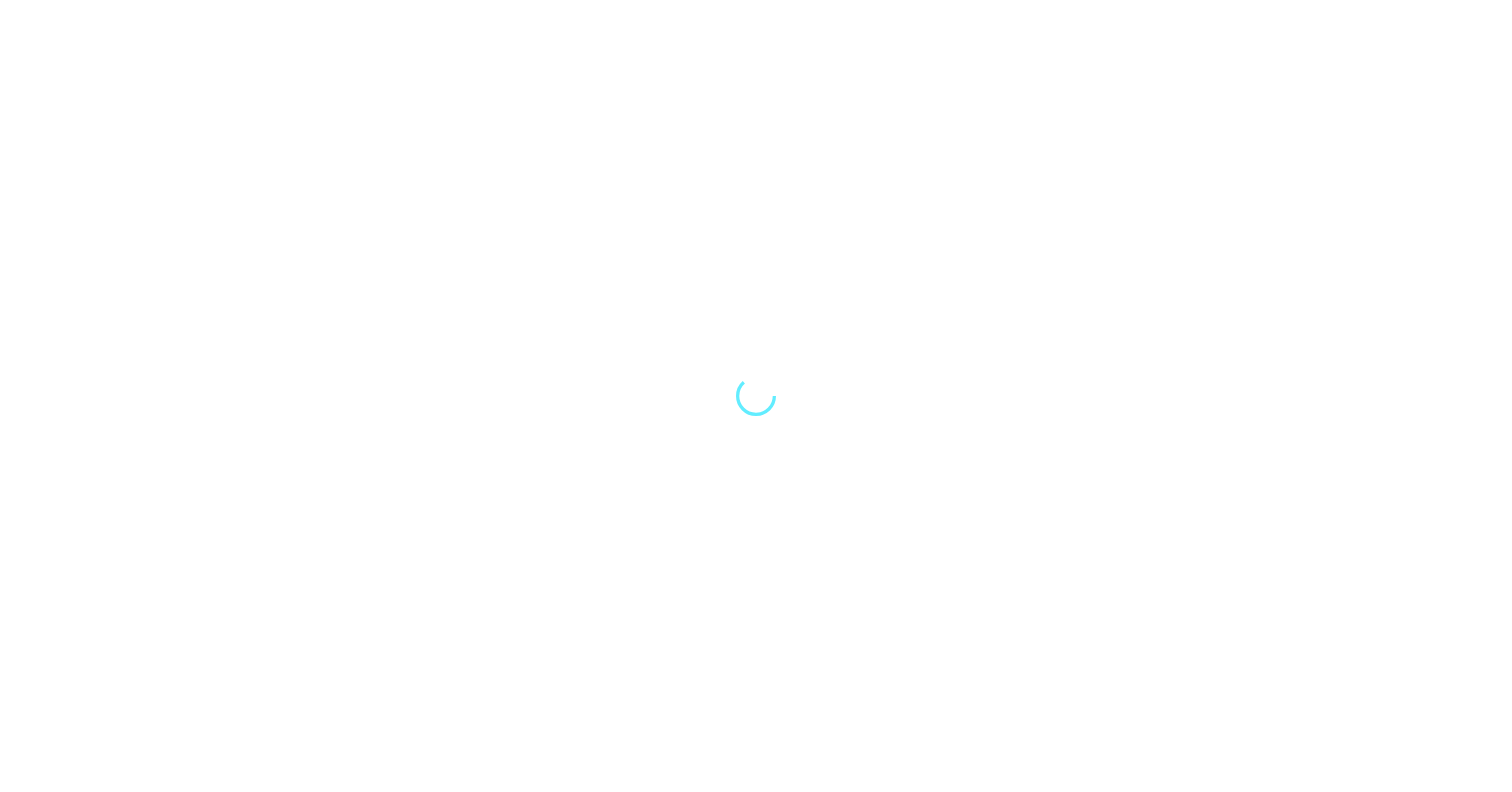scroll, scrollTop: 0, scrollLeft: 0, axis: both 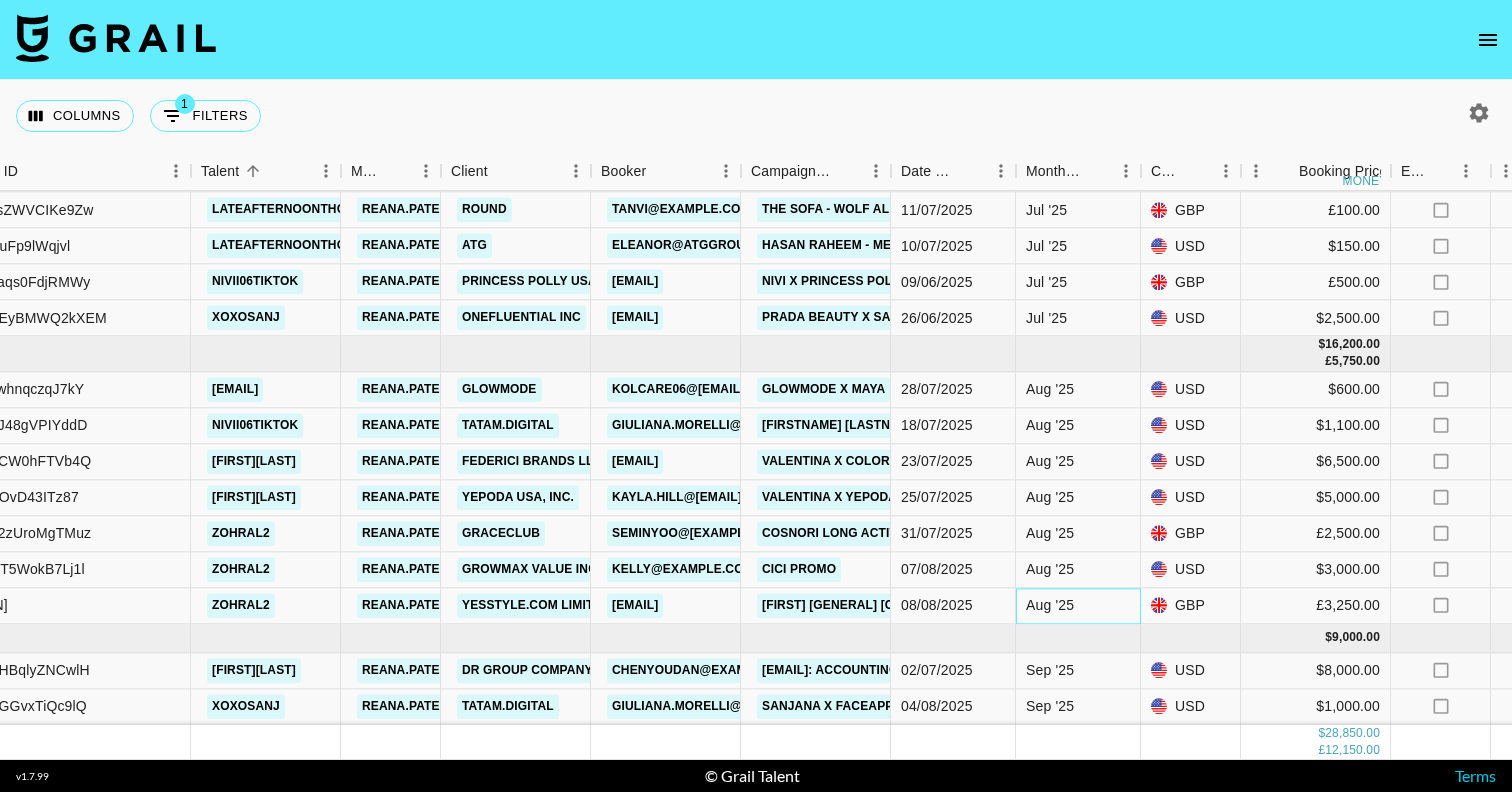 click on "Aug '25" at bounding box center (1050, 605) 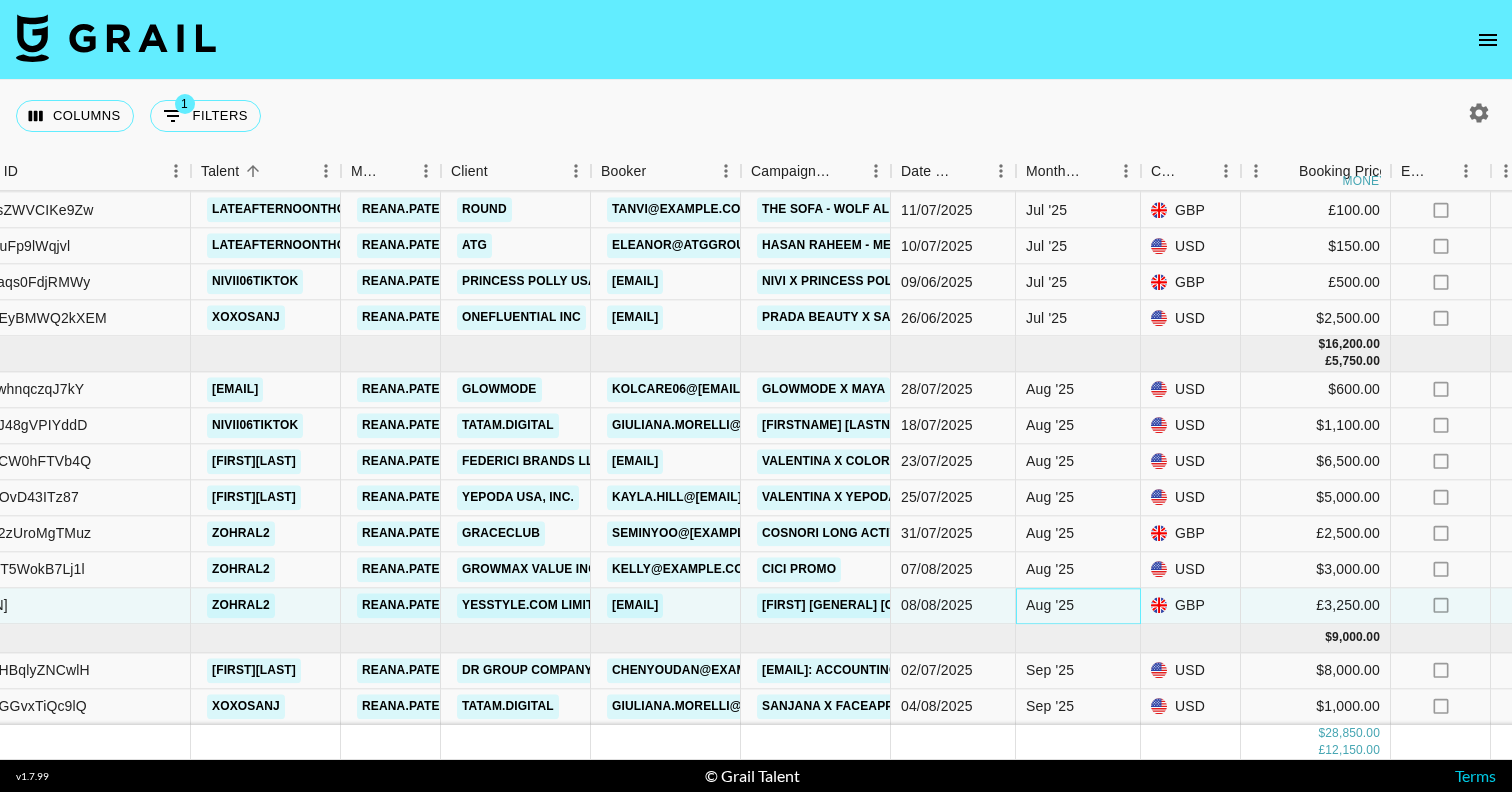 click on "Aug '25" at bounding box center [1050, 605] 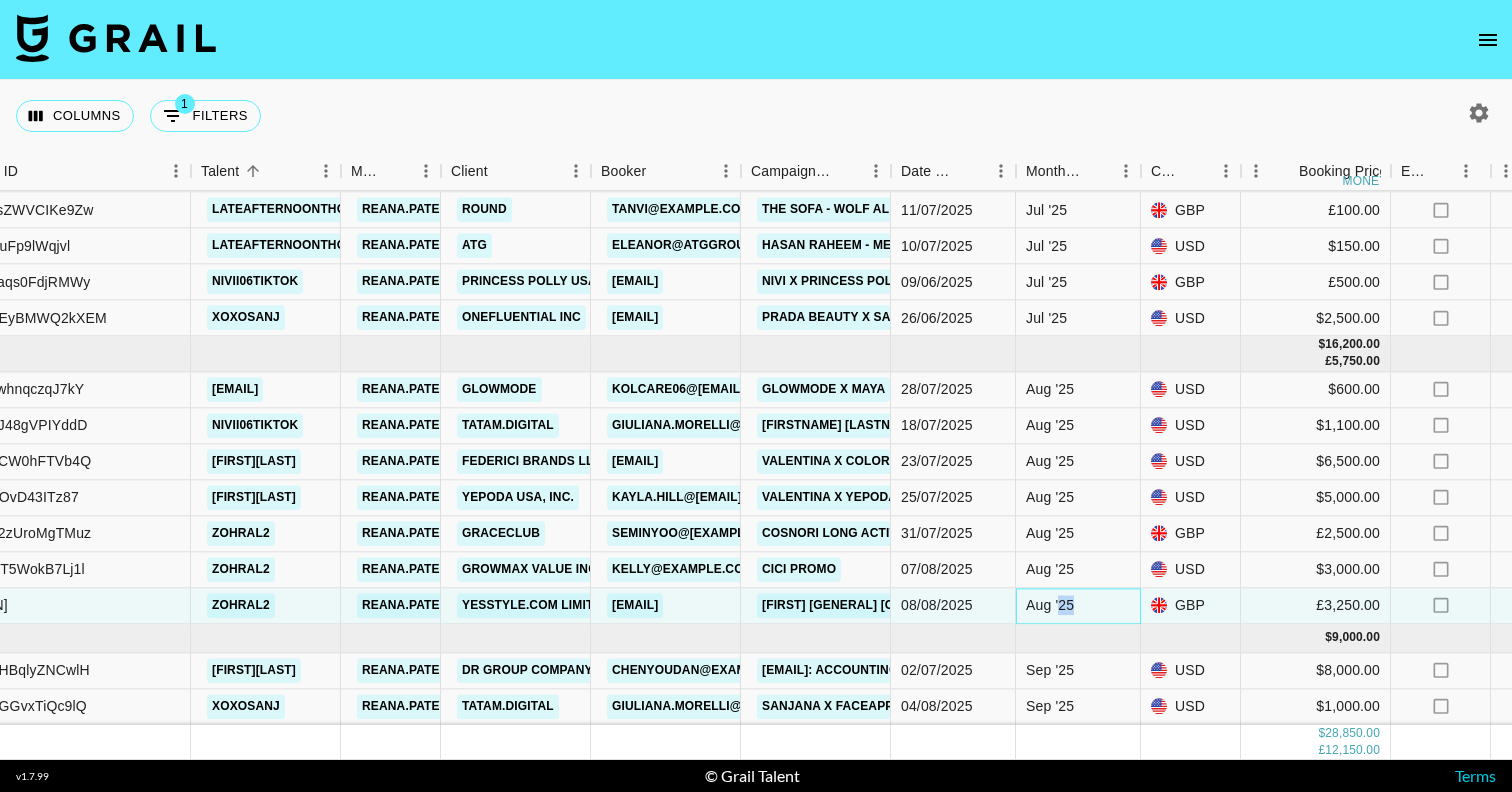 click on "Aug '25" at bounding box center (1050, 605) 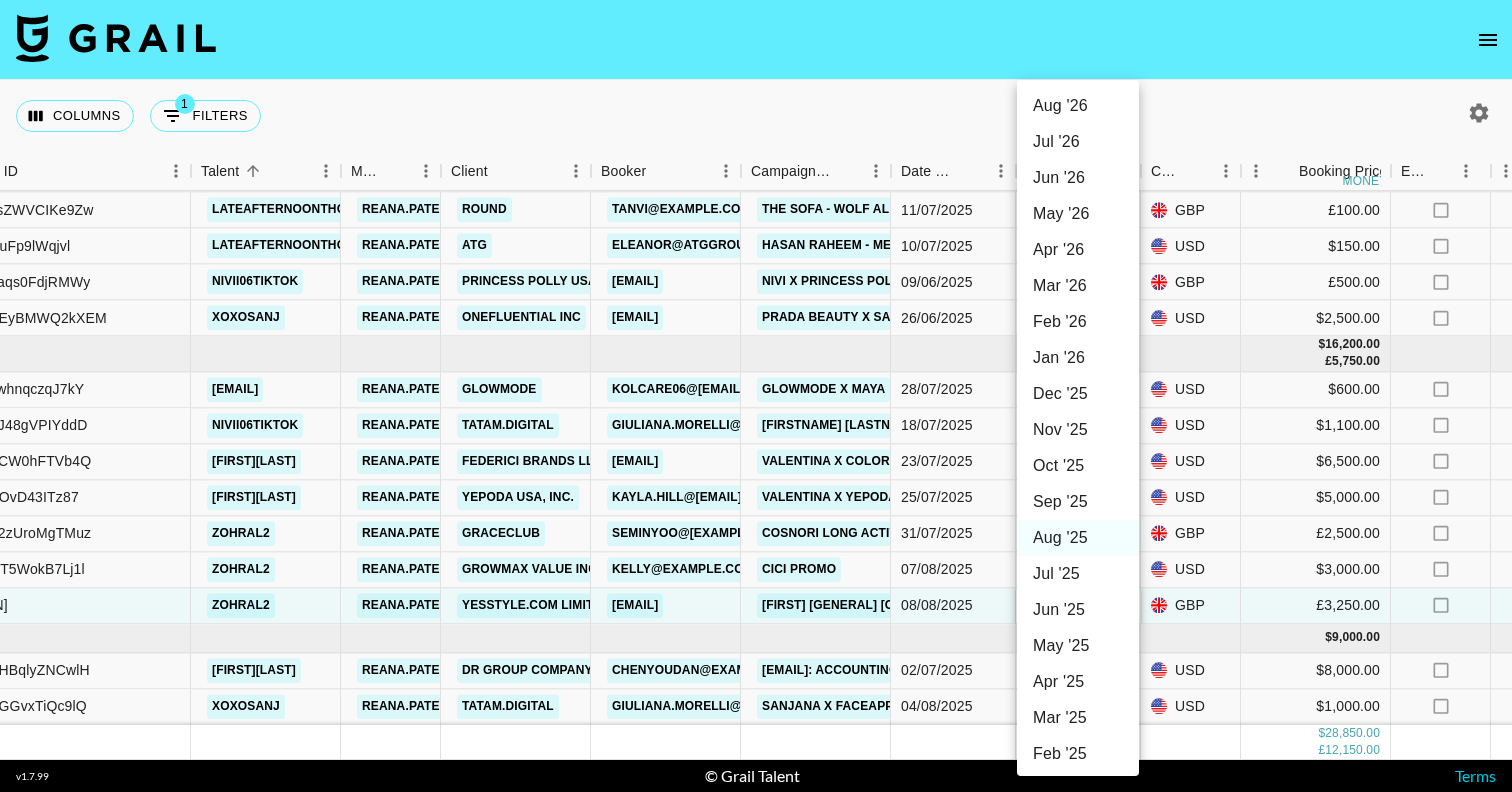 click on "Sep '25" at bounding box center [1078, 502] 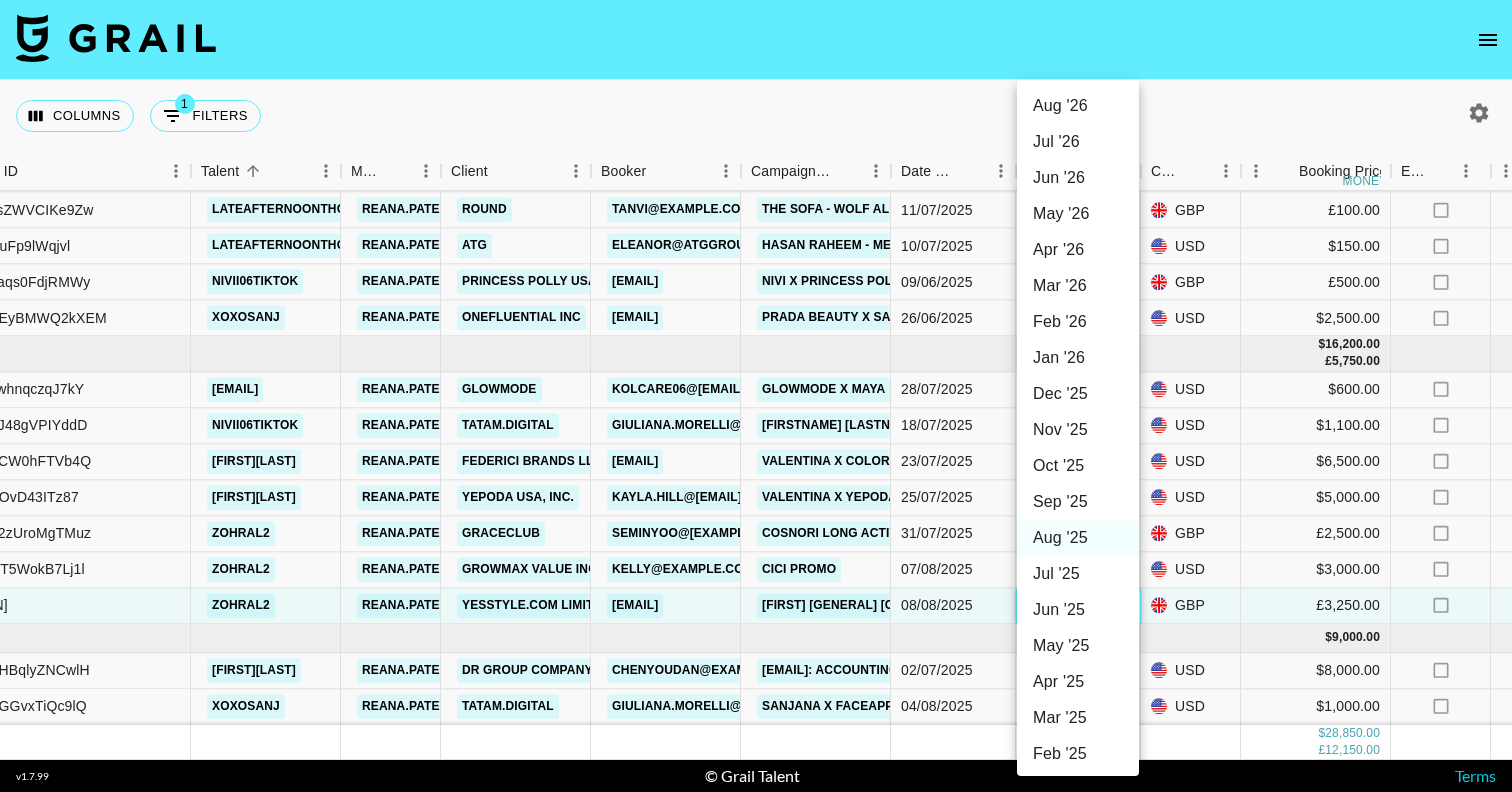 type on "Sep '25" 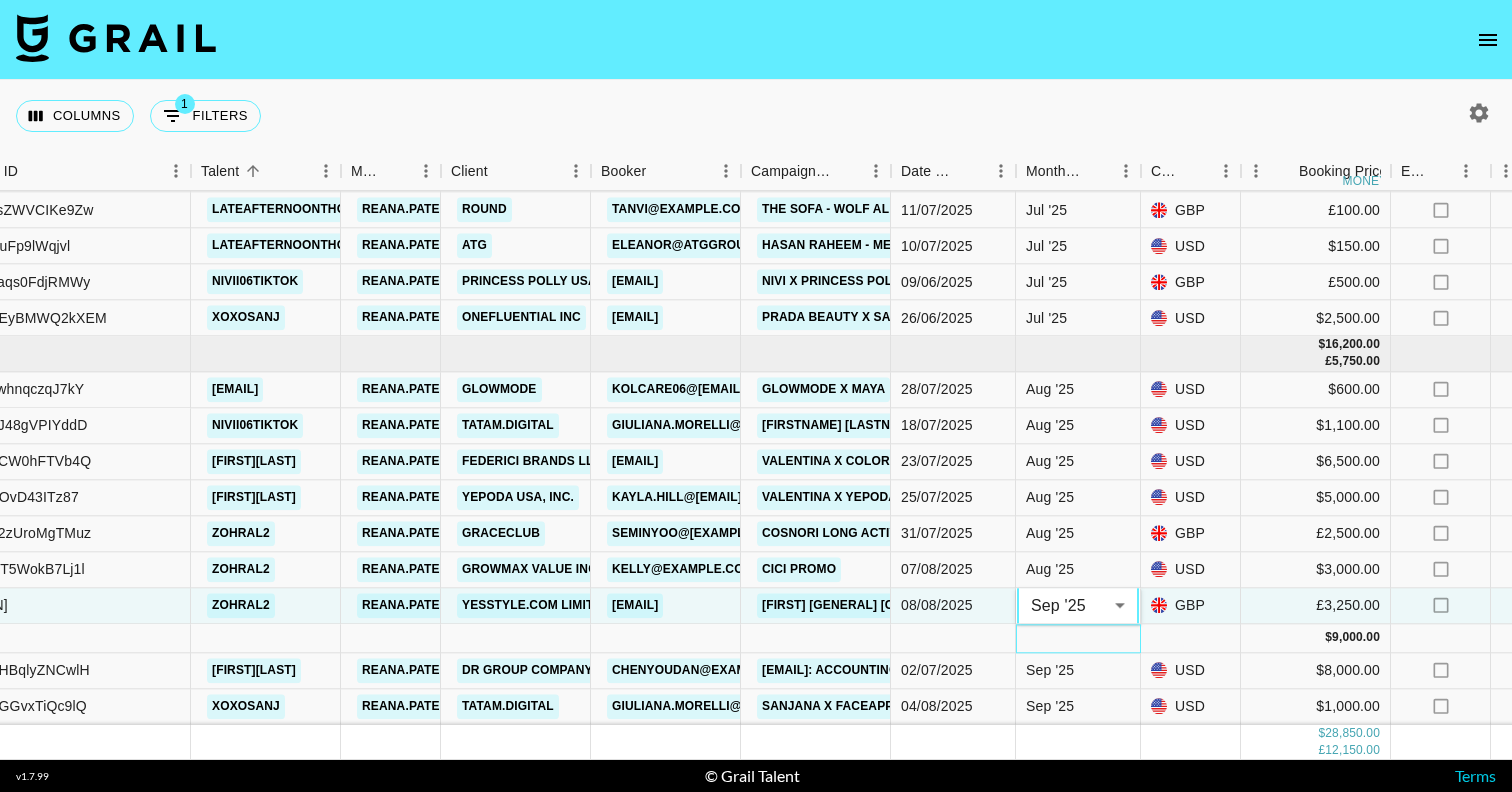 click at bounding box center [1078, 638] 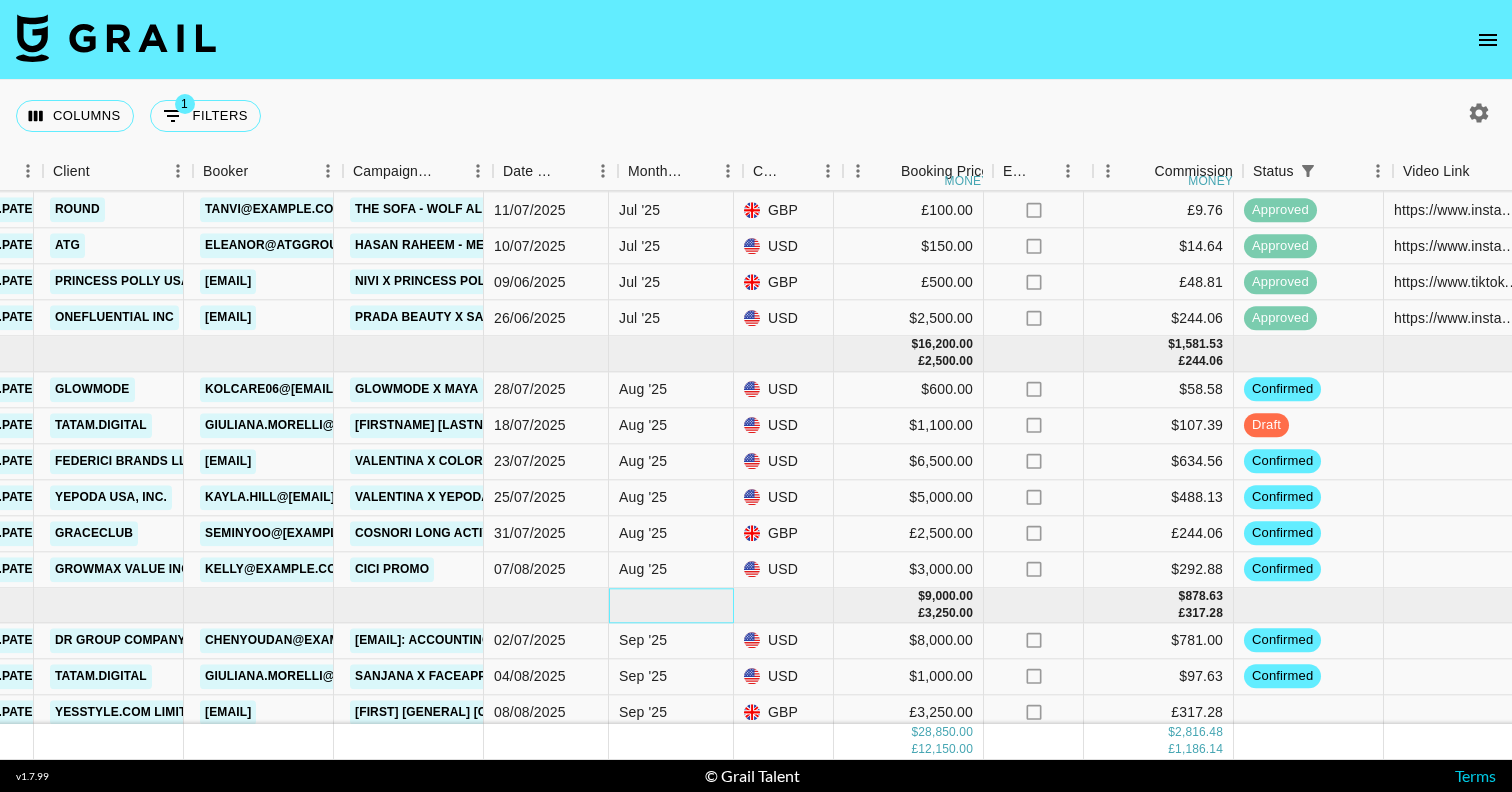 scroll, scrollTop: 213, scrollLeft: 632, axis: both 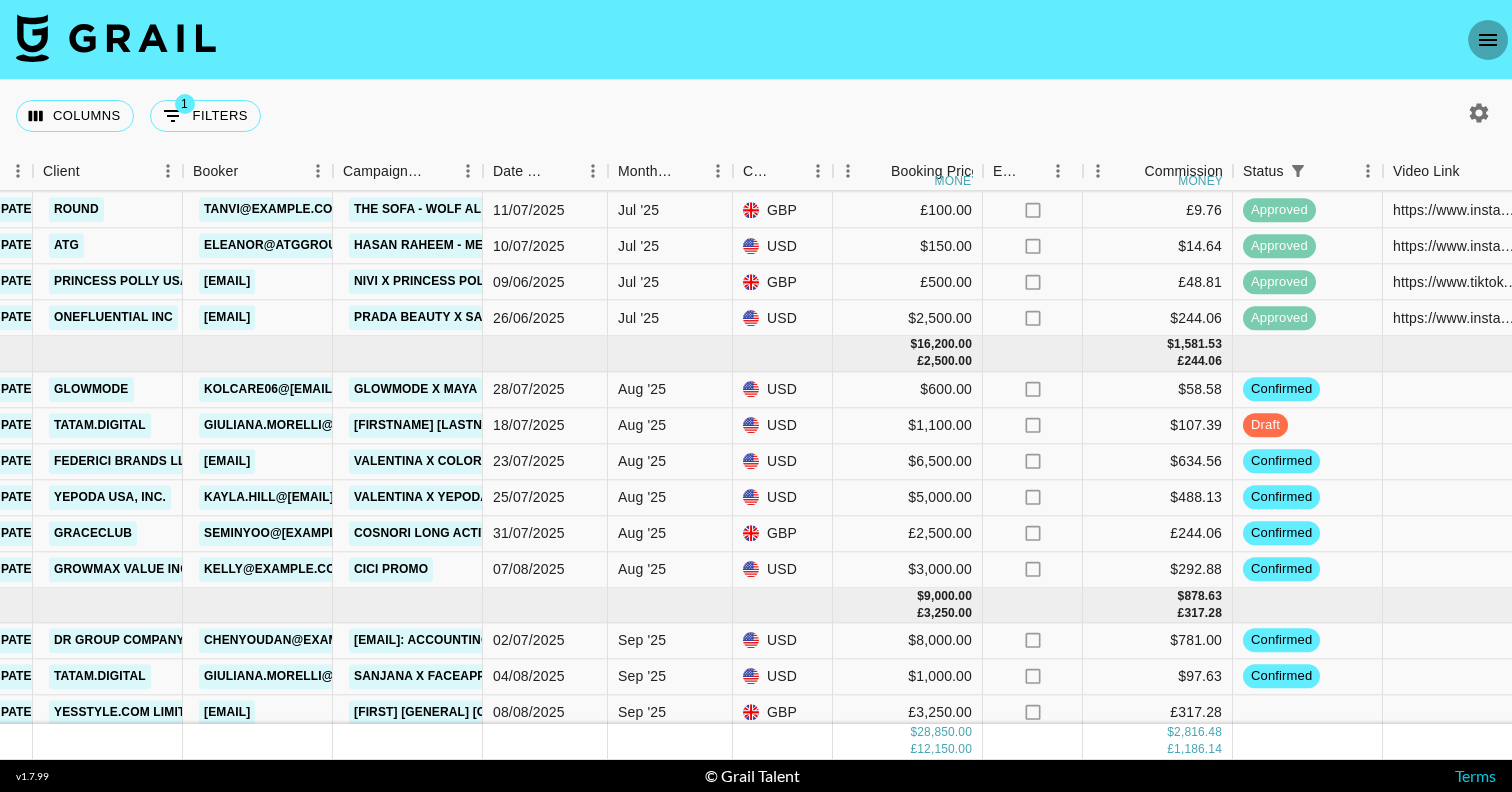 click 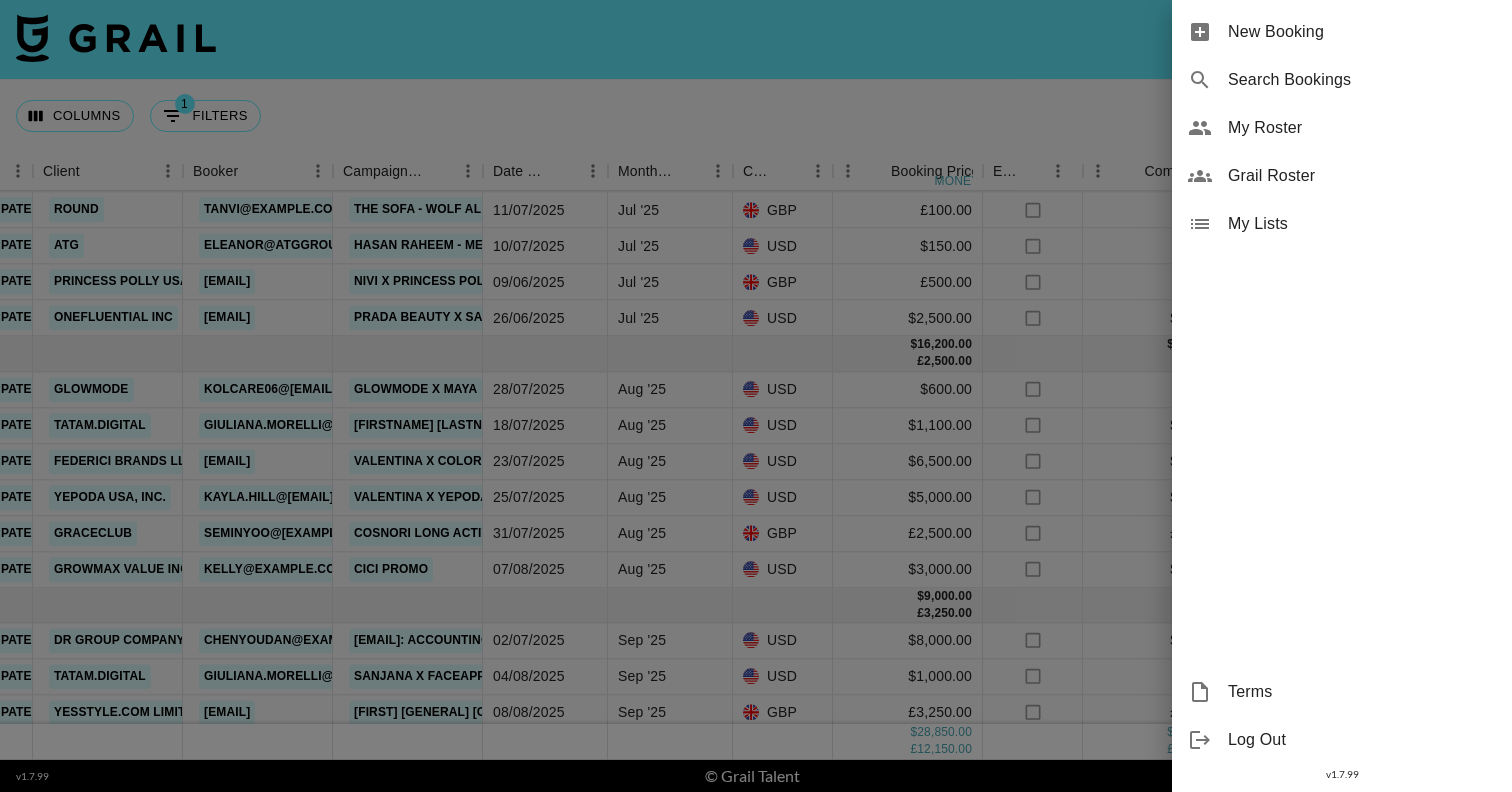 click on "New Booking" at bounding box center (1362, 32) 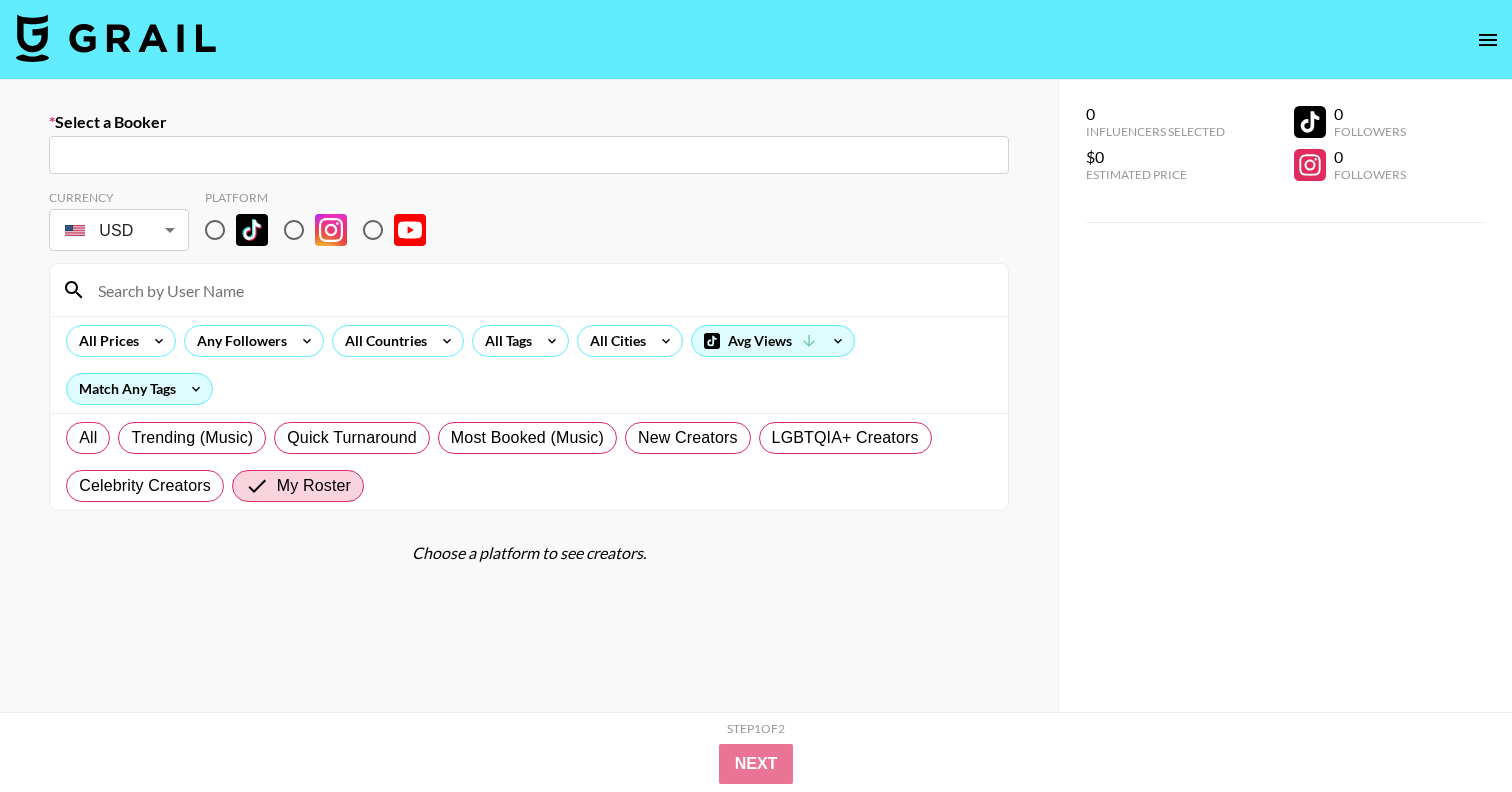click at bounding box center [529, 155] 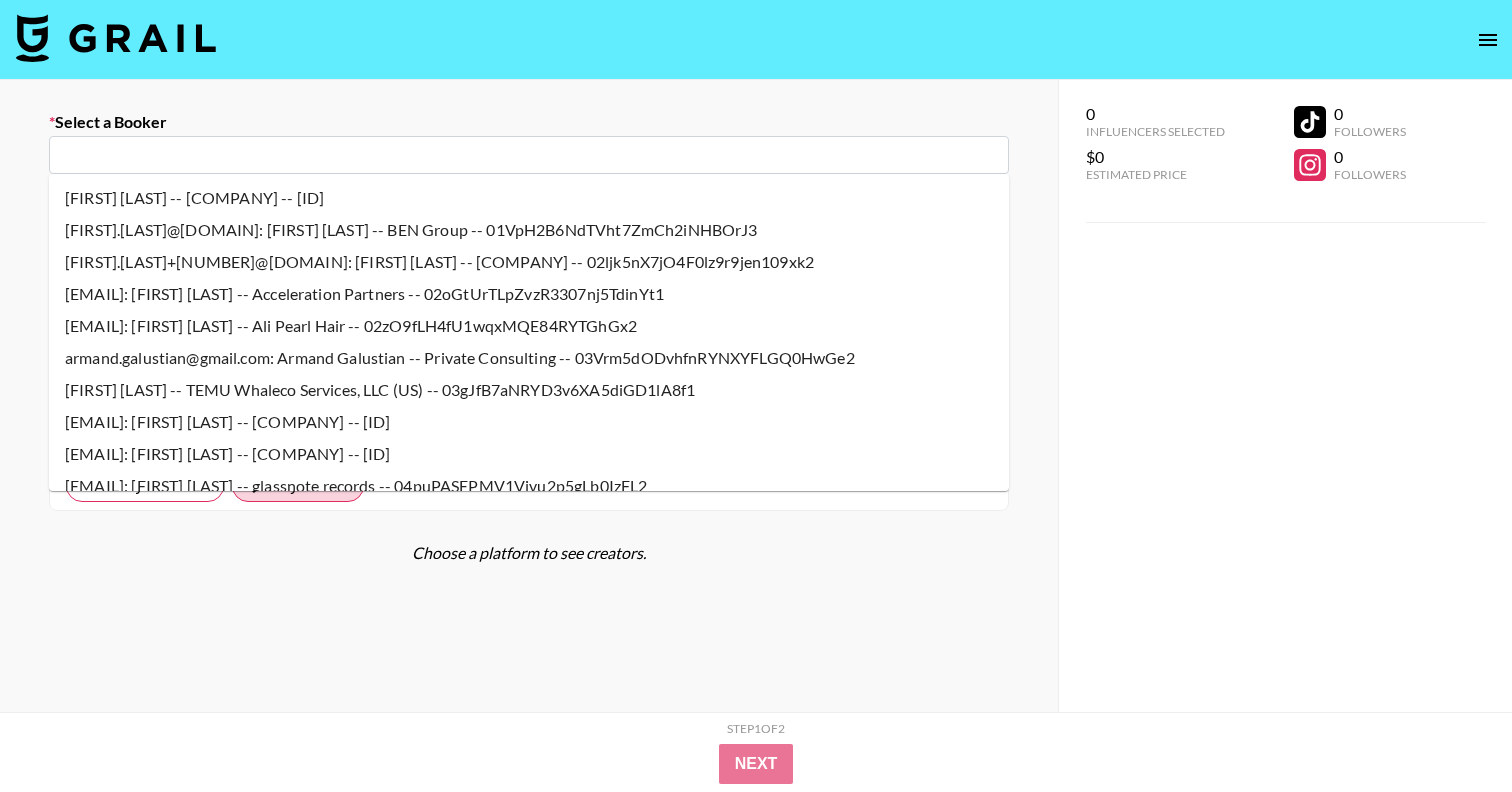 click at bounding box center [529, 155] 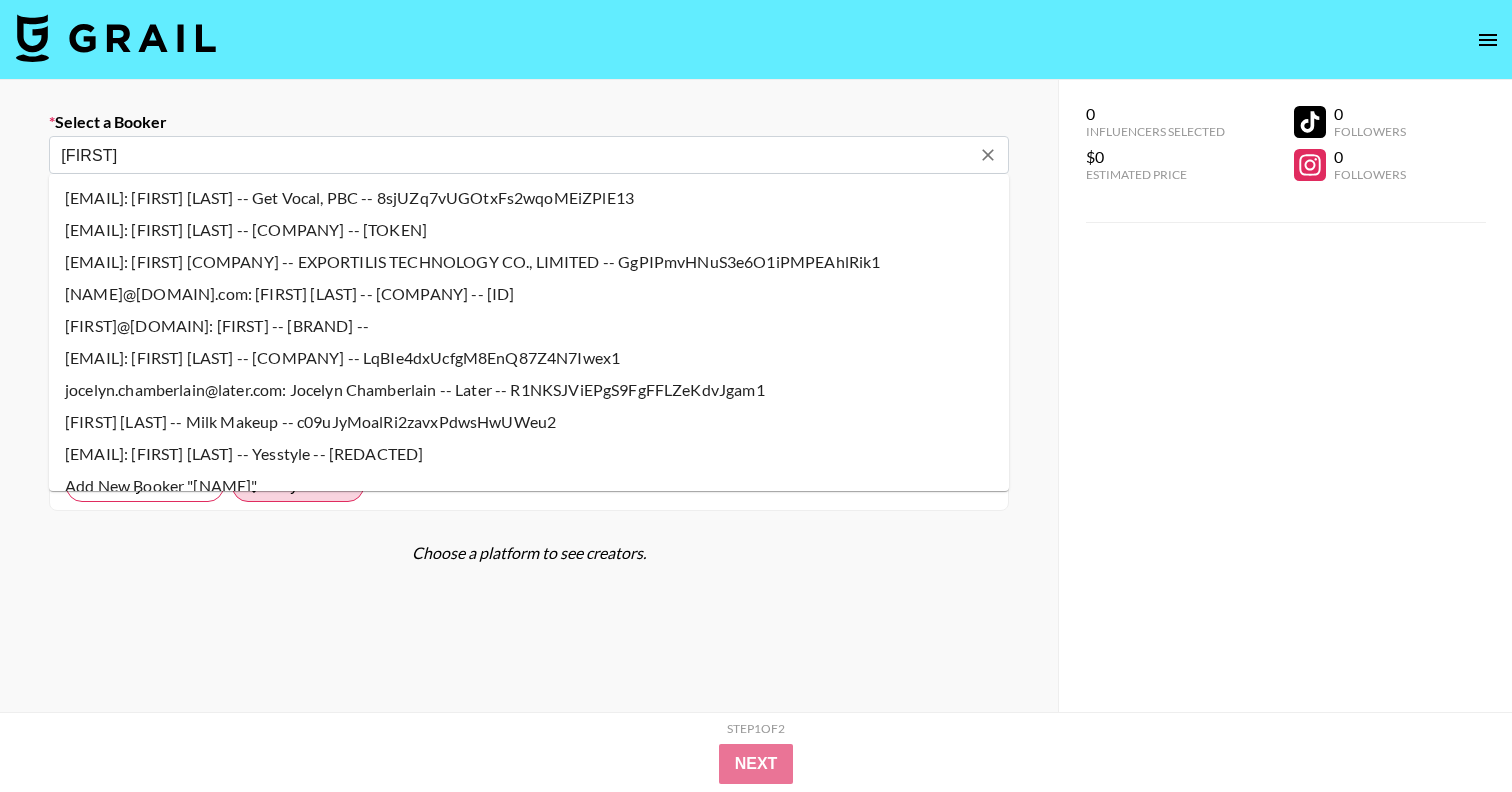 click on "[EMAIL]: [FIRST] [LAST] -- Yesstyle -- [REDACTED]" at bounding box center (529, 454) 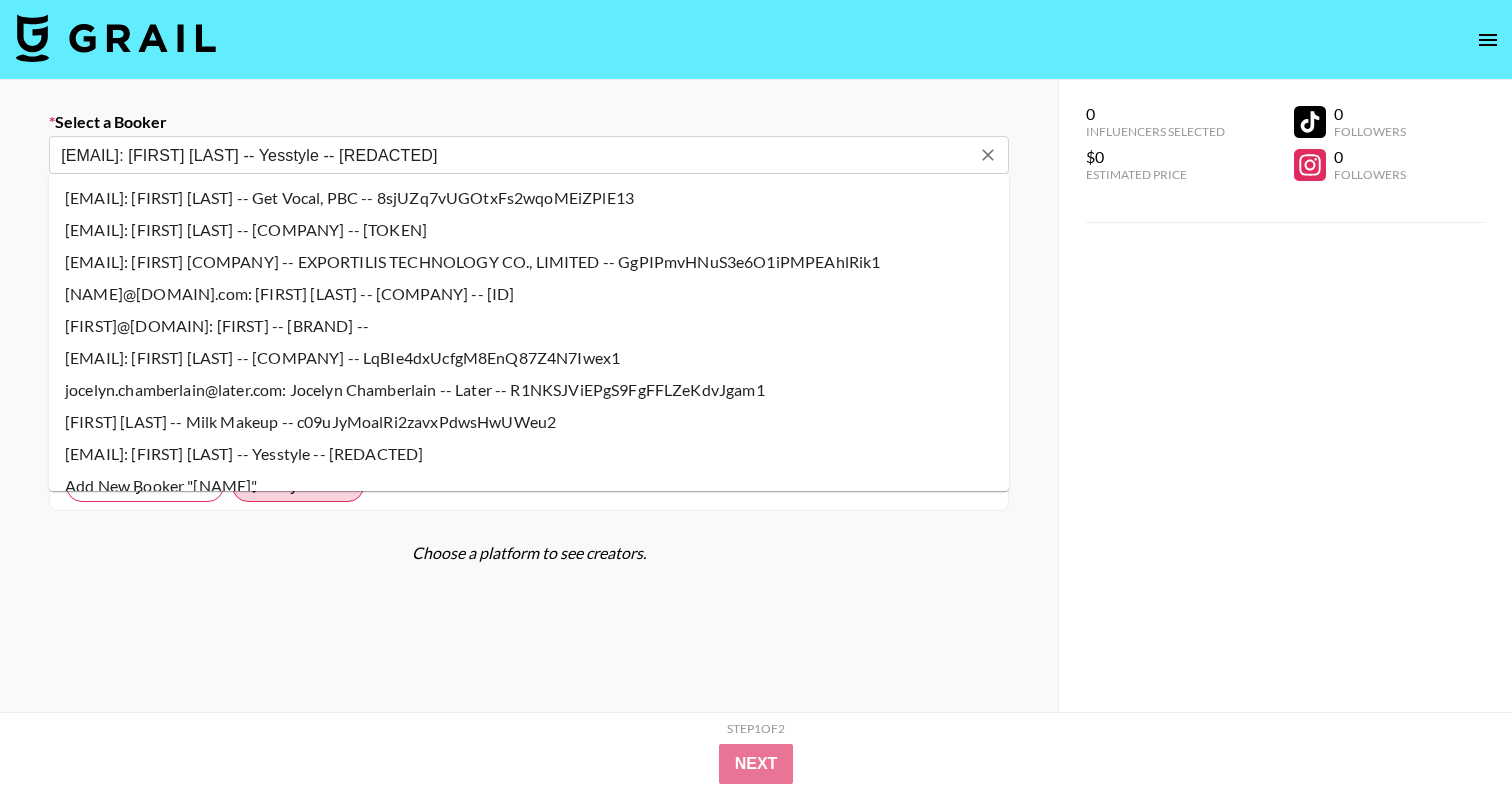 click on "Currency USD USD ​ Platform" at bounding box center (529, 222) 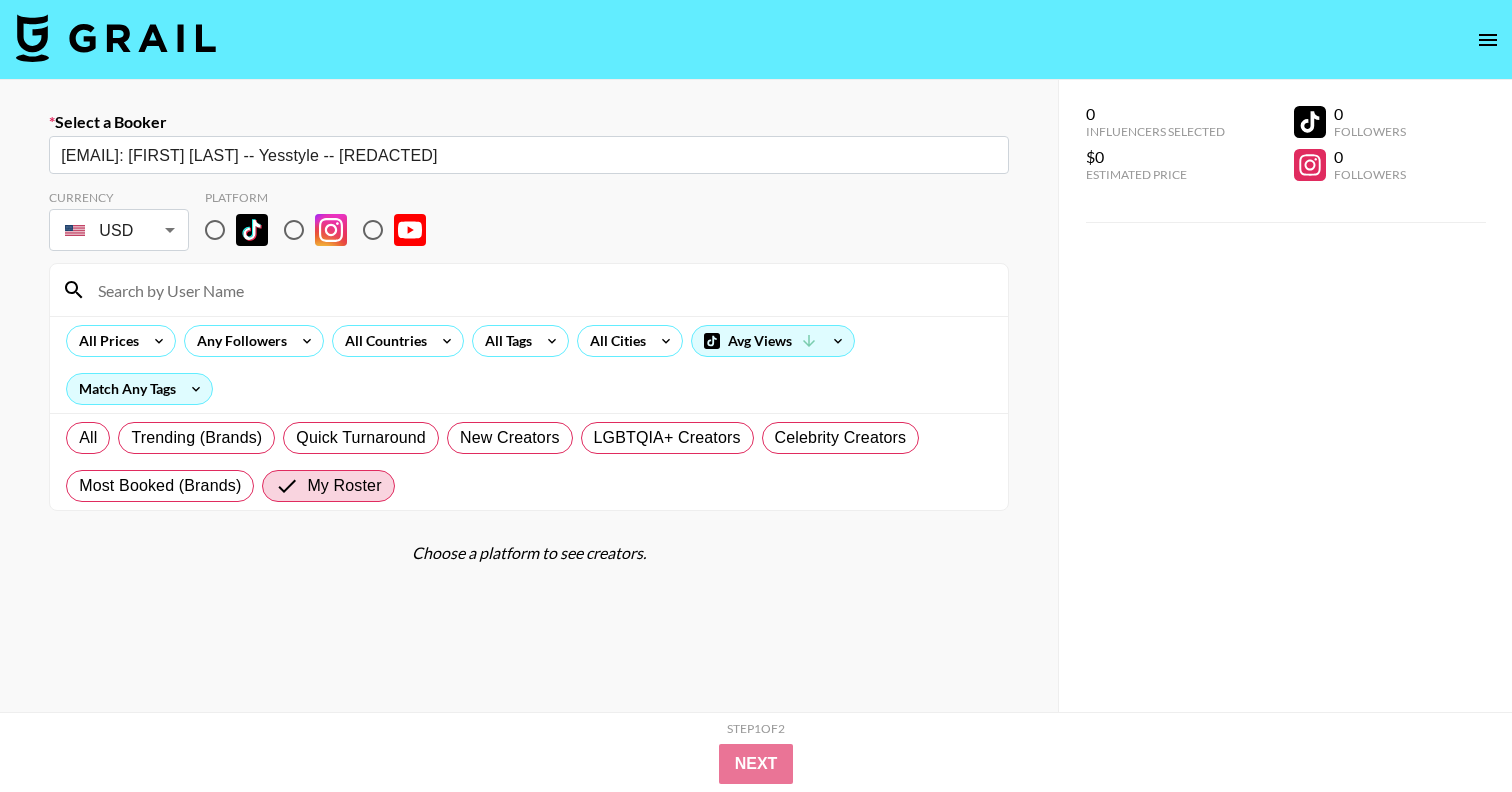 click at bounding box center (215, 230) 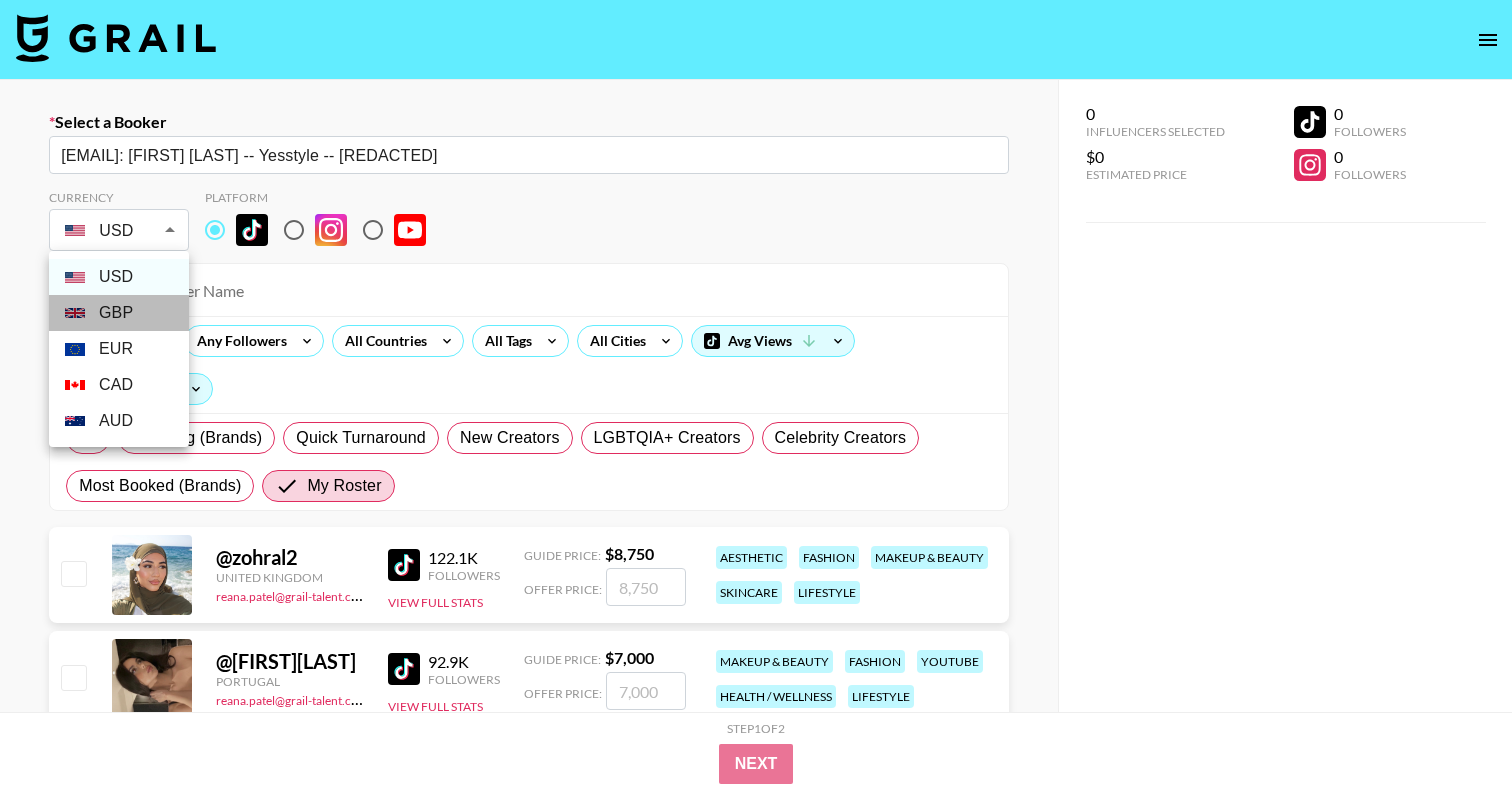 click on "GBP" at bounding box center (119, 313) 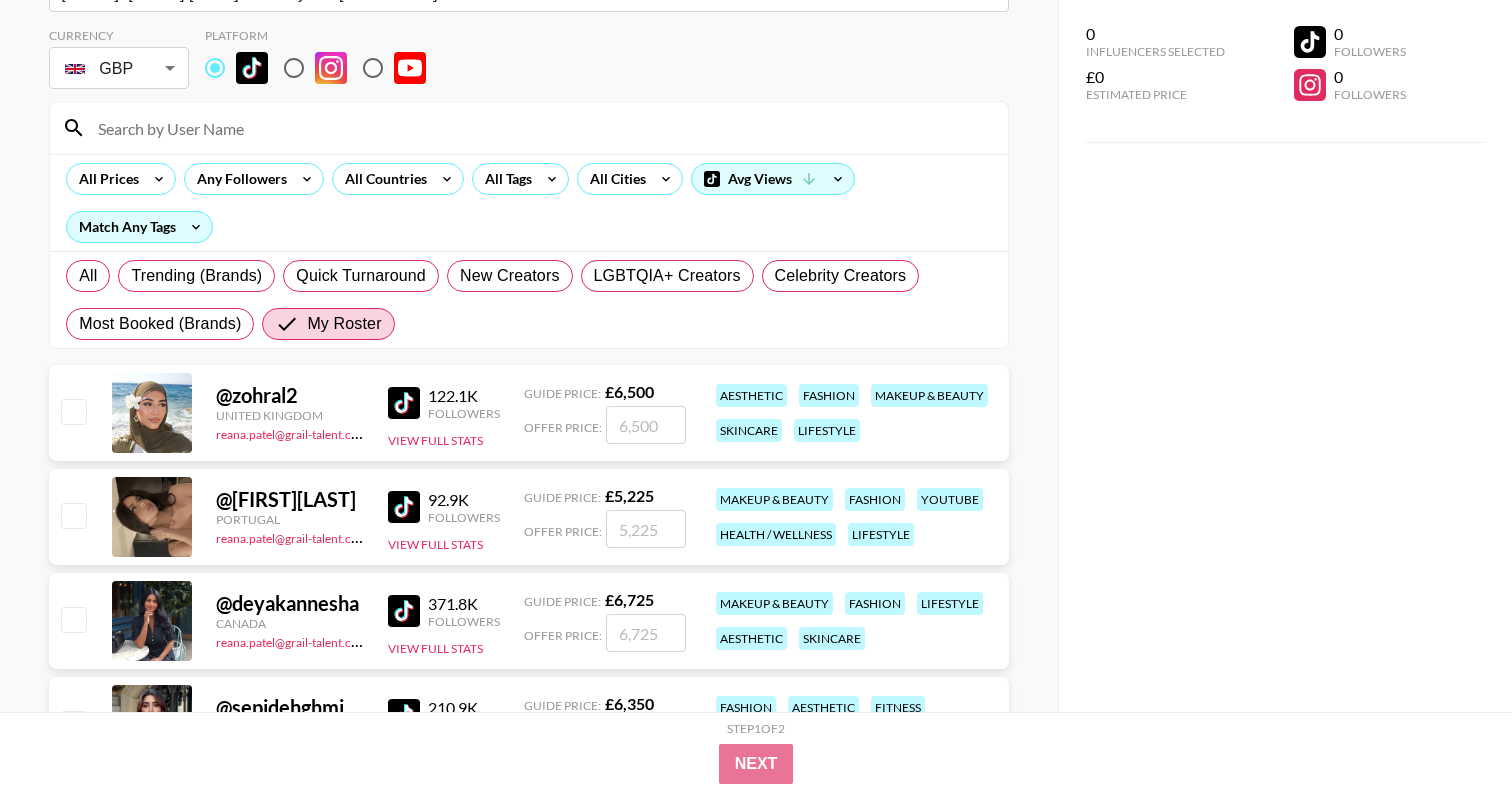 scroll, scrollTop: 191, scrollLeft: 0, axis: vertical 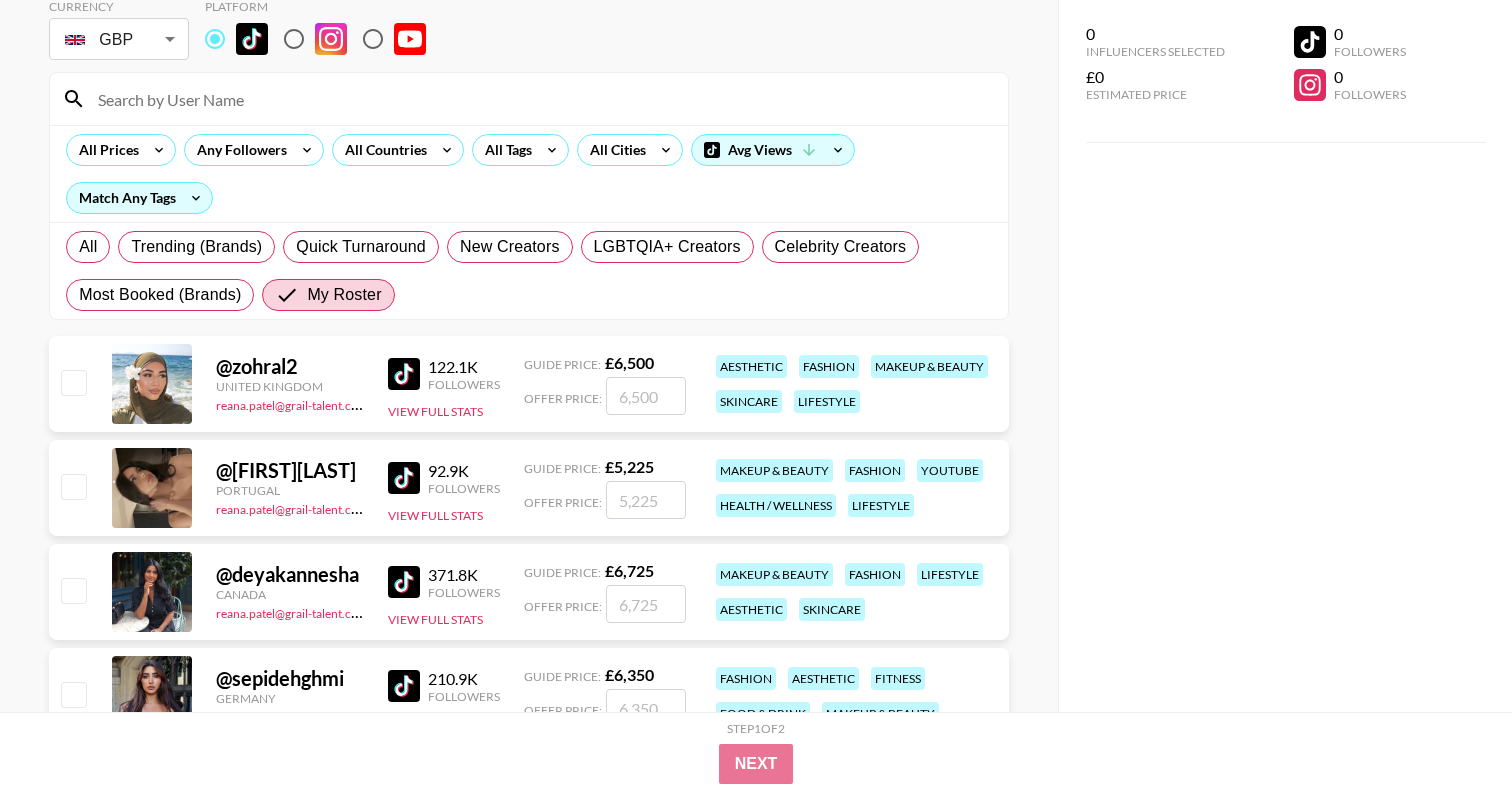 click at bounding box center [73, 382] 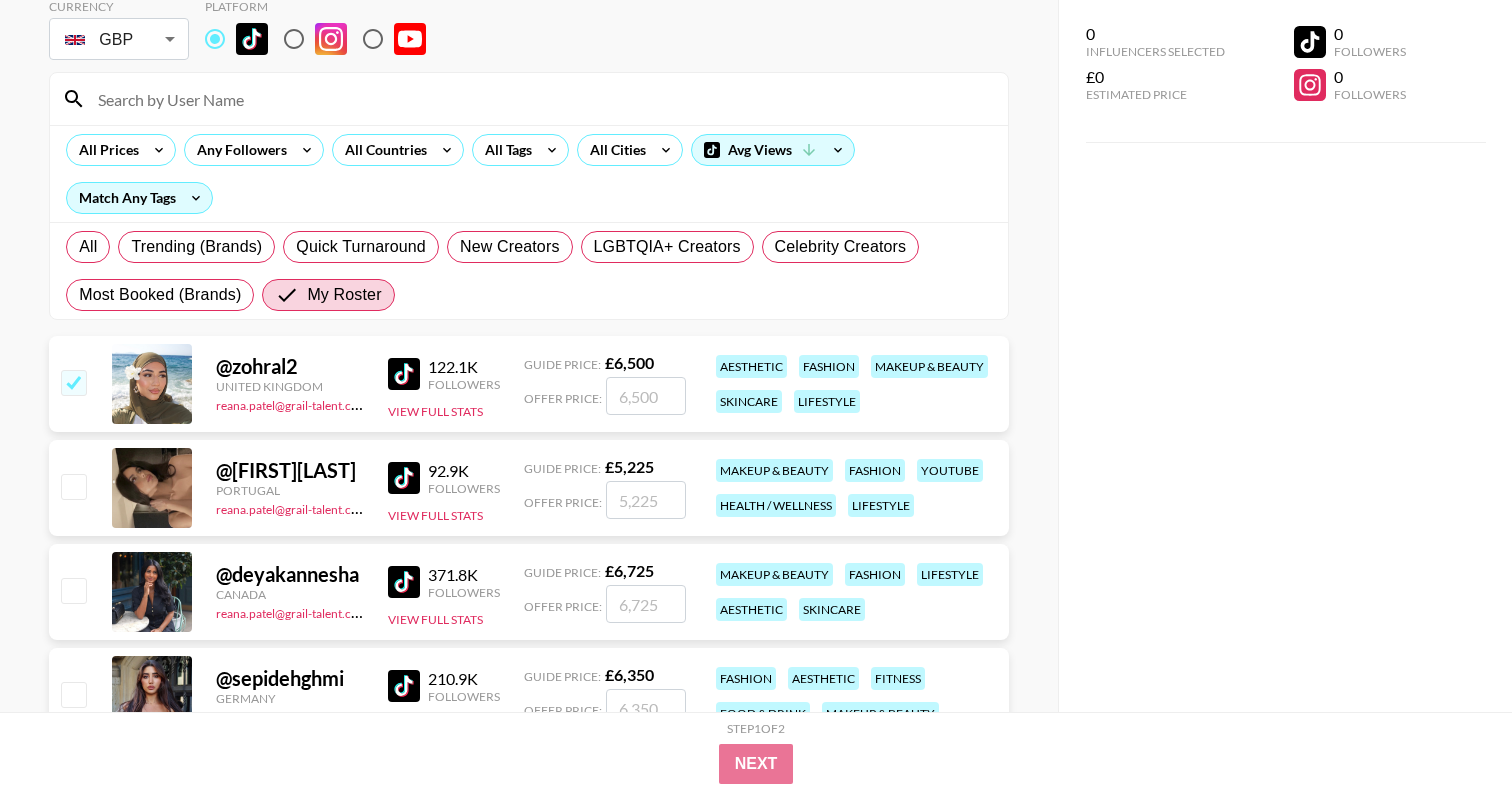 checkbox on "true" 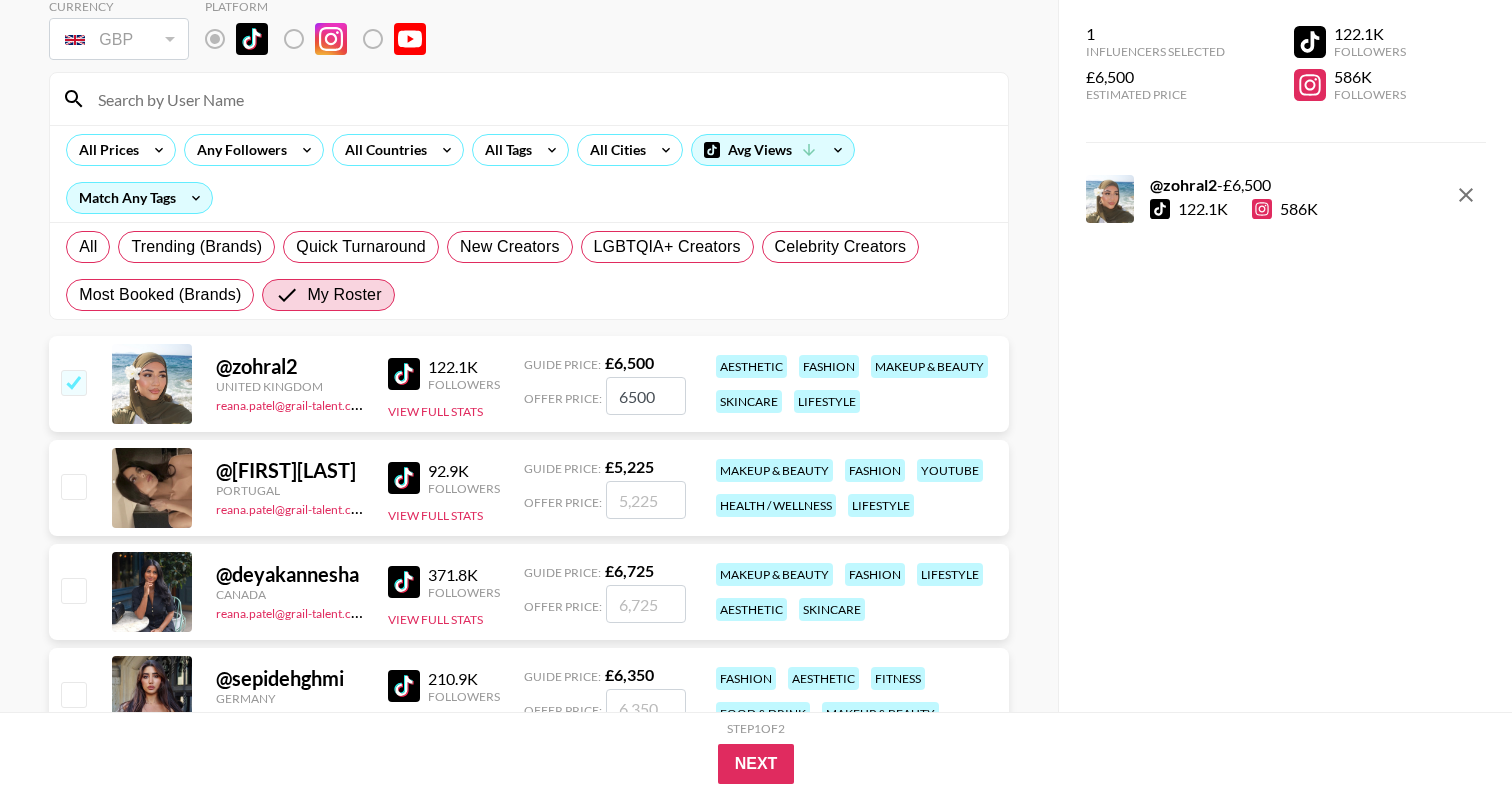drag, startPoint x: 673, startPoint y: 401, endPoint x: 592, endPoint y: 399, distance: 81.02469 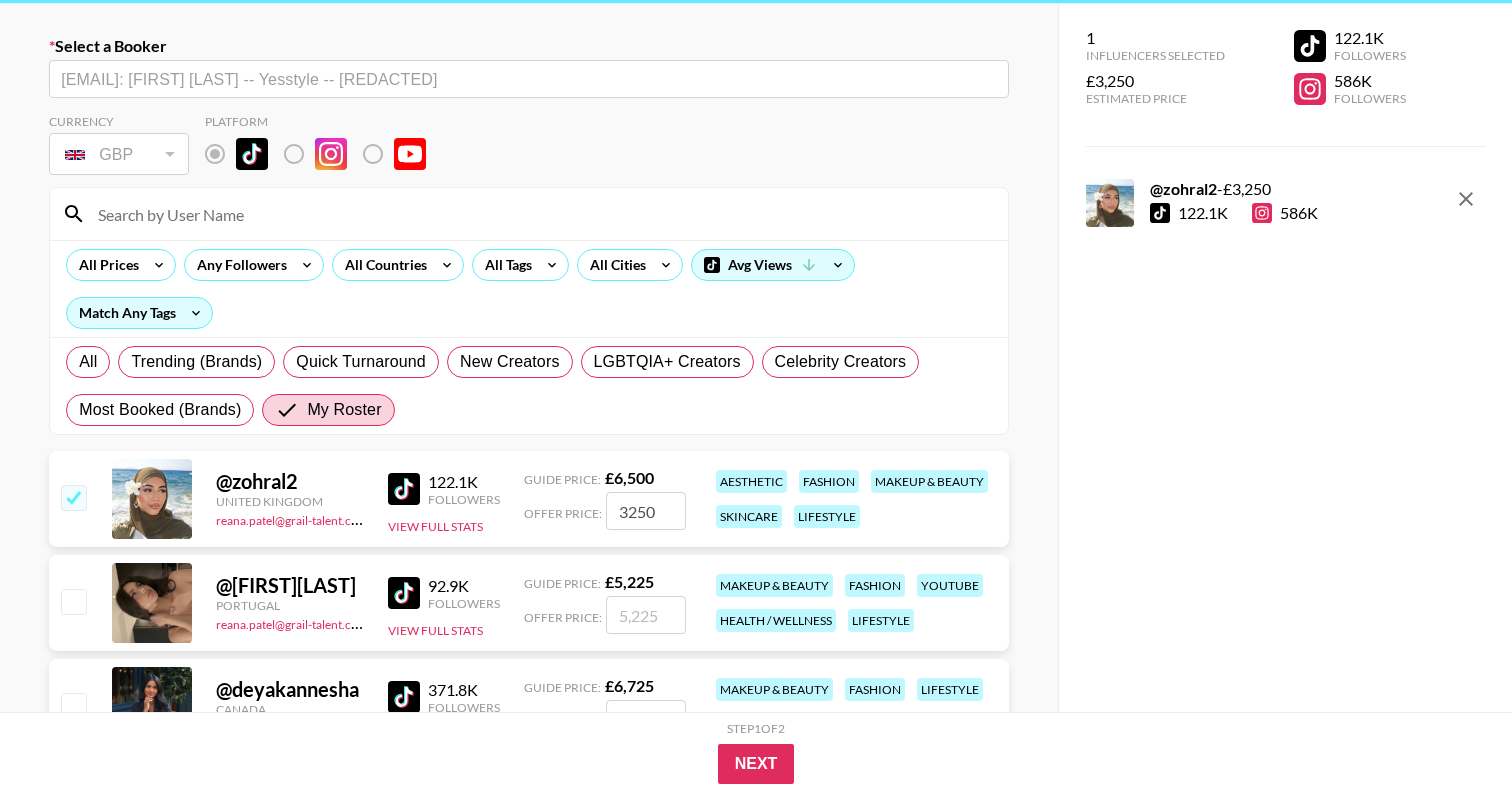 scroll, scrollTop: 72, scrollLeft: 0, axis: vertical 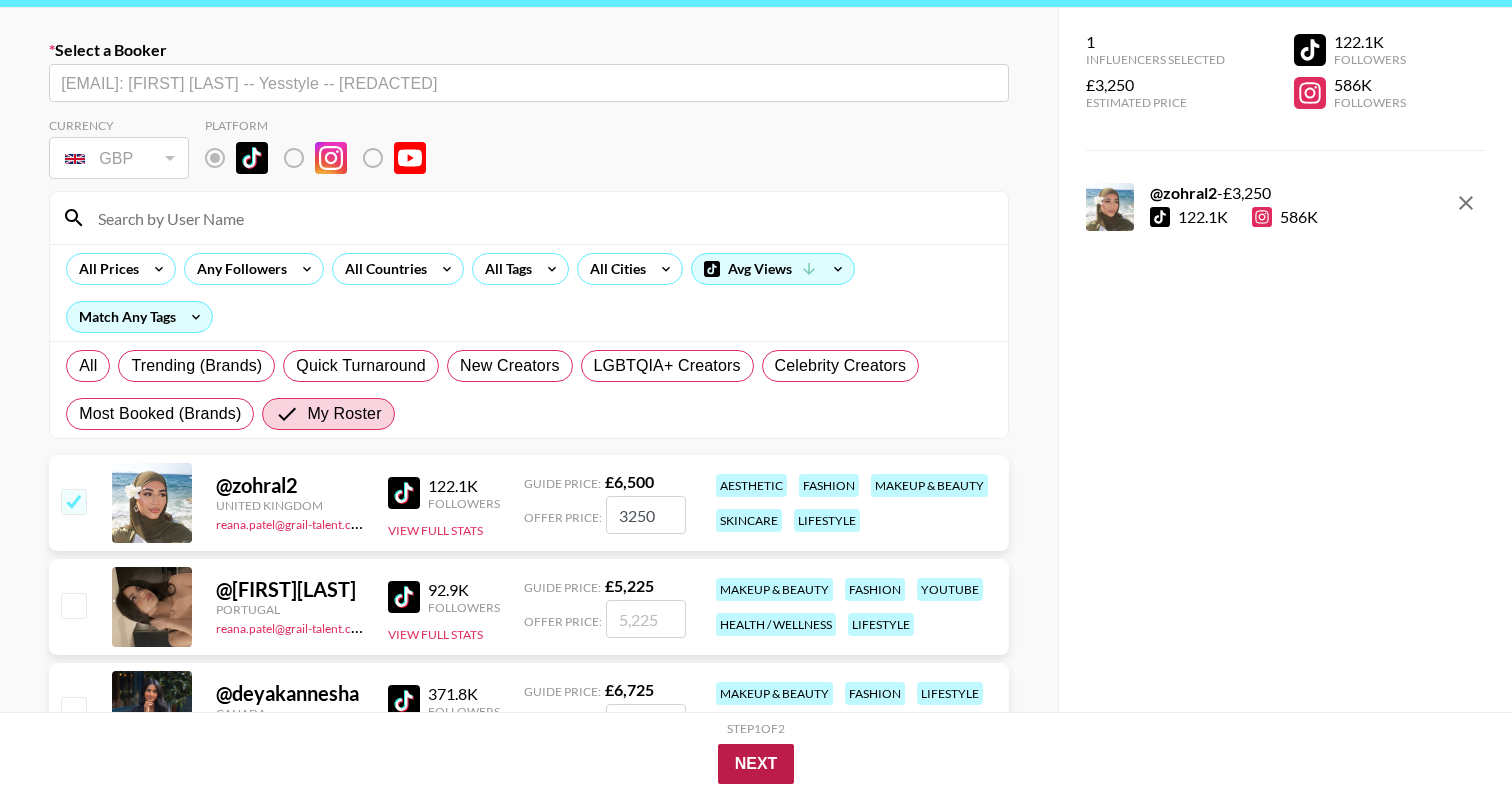 type on "3250" 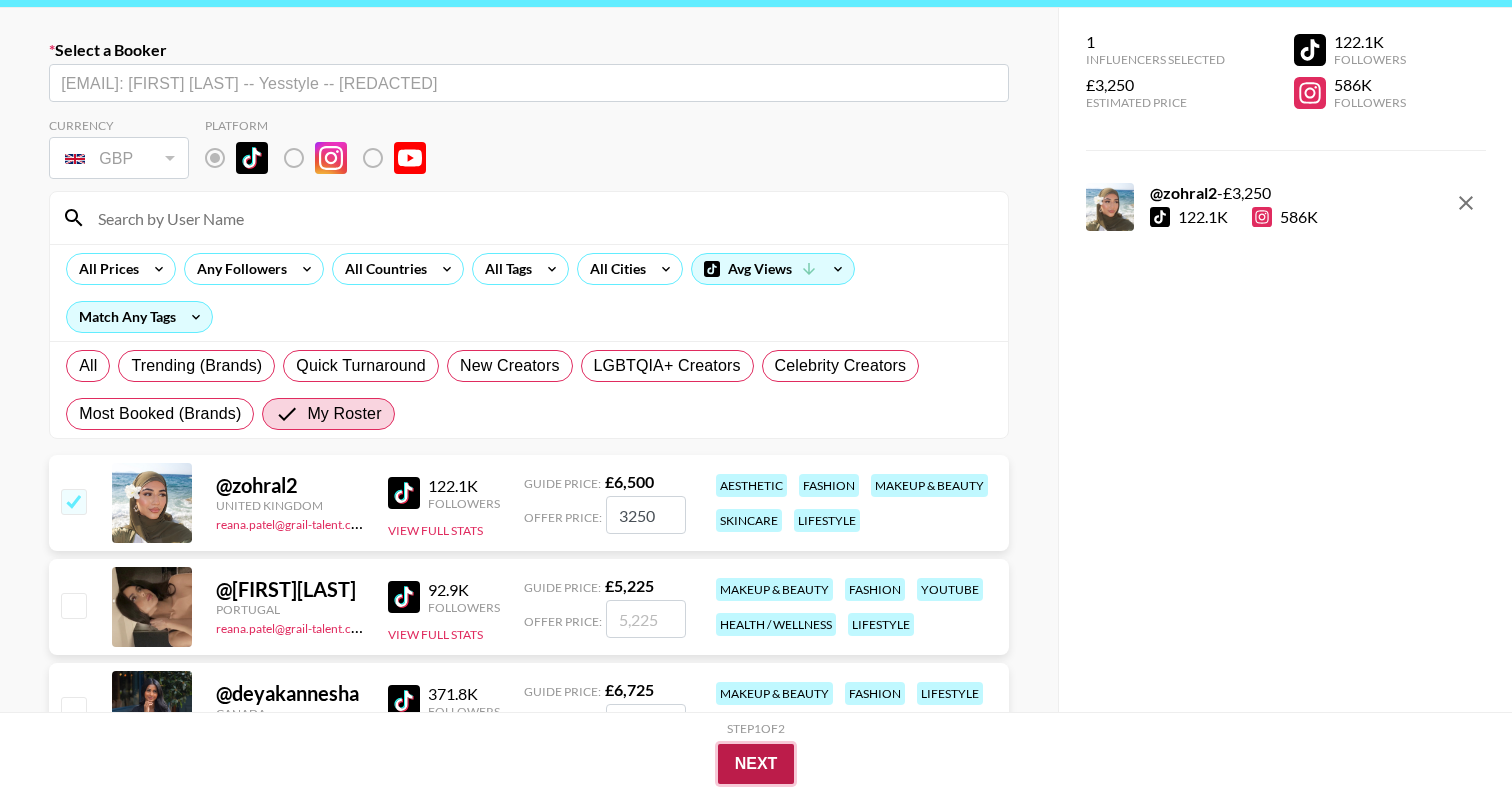 click on "Next" at bounding box center [756, 764] 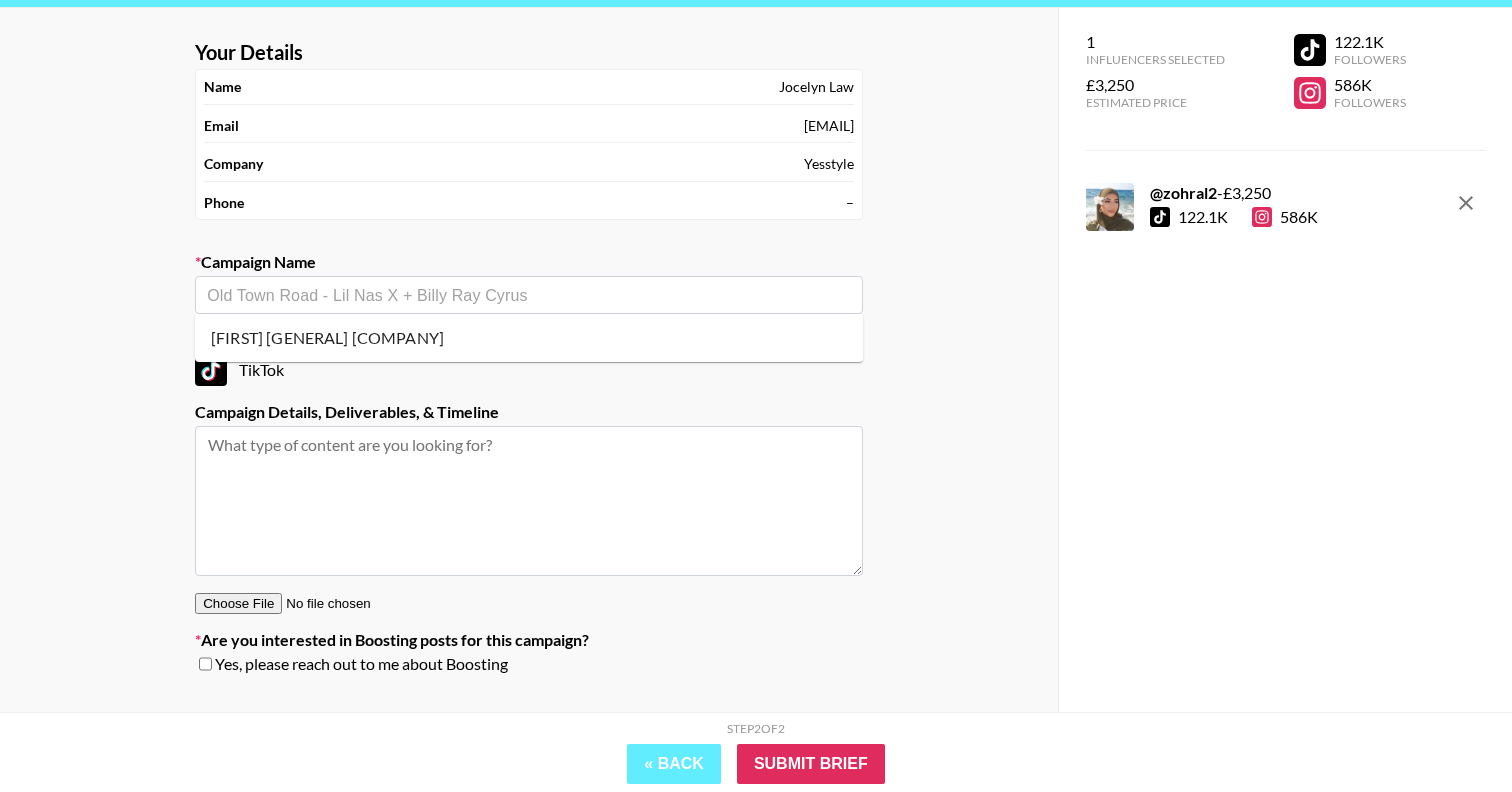 click at bounding box center [529, 295] 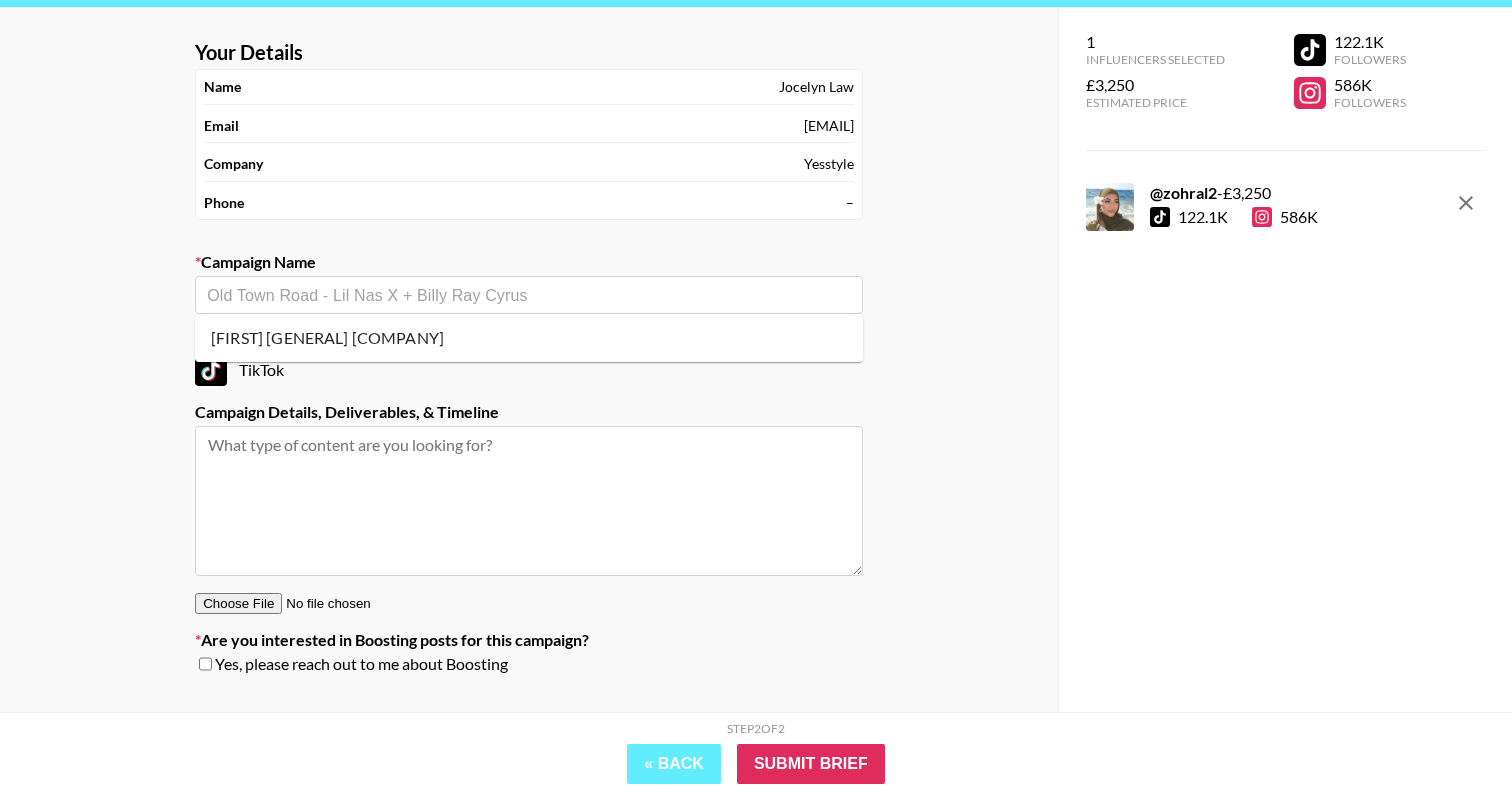 click on "[FIRST] [GENERAL] [COMPANY]" at bounding box center (529, 338) 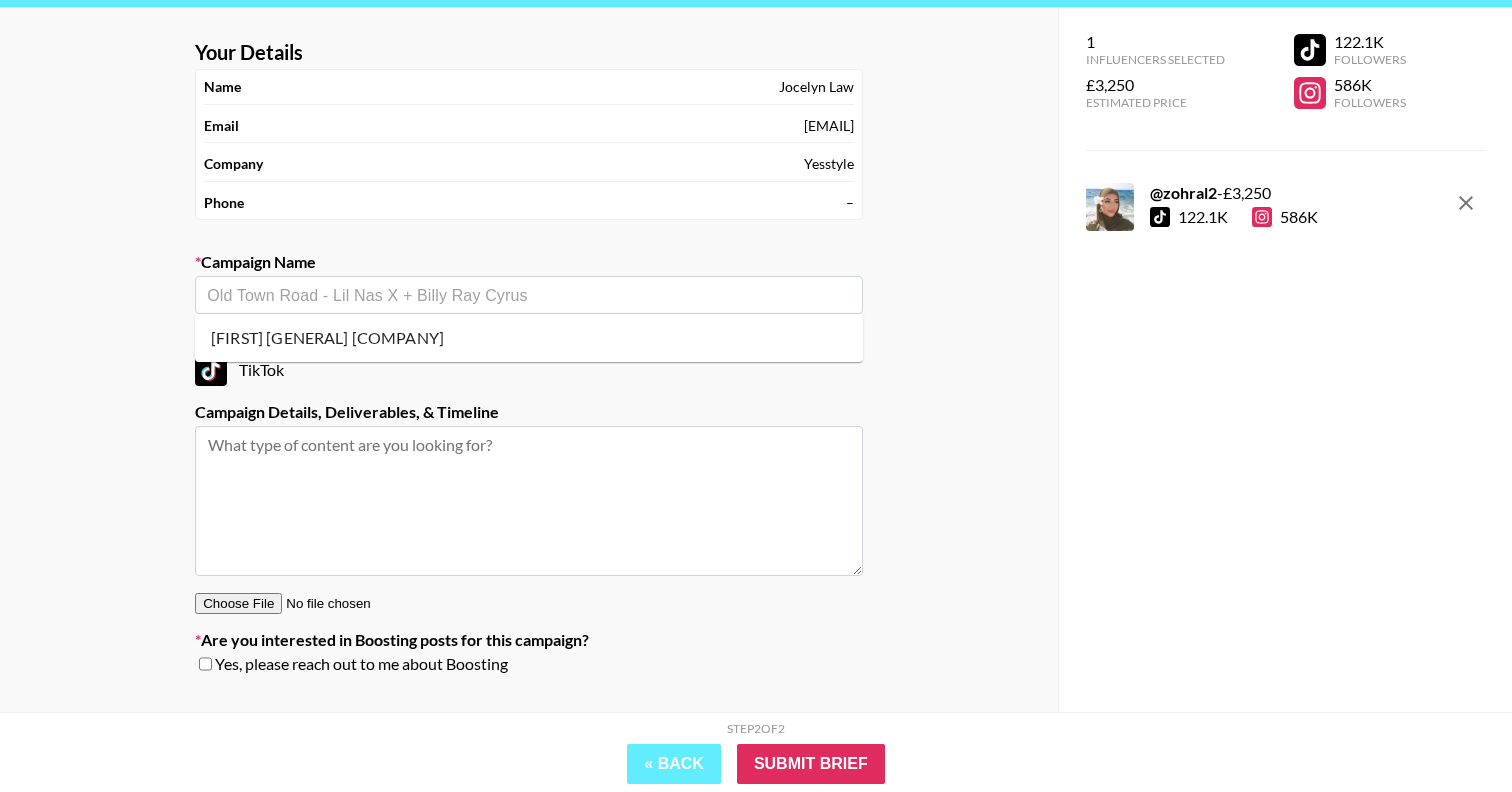 type on "[FIRST] [GENERAL] [COMPANY]" 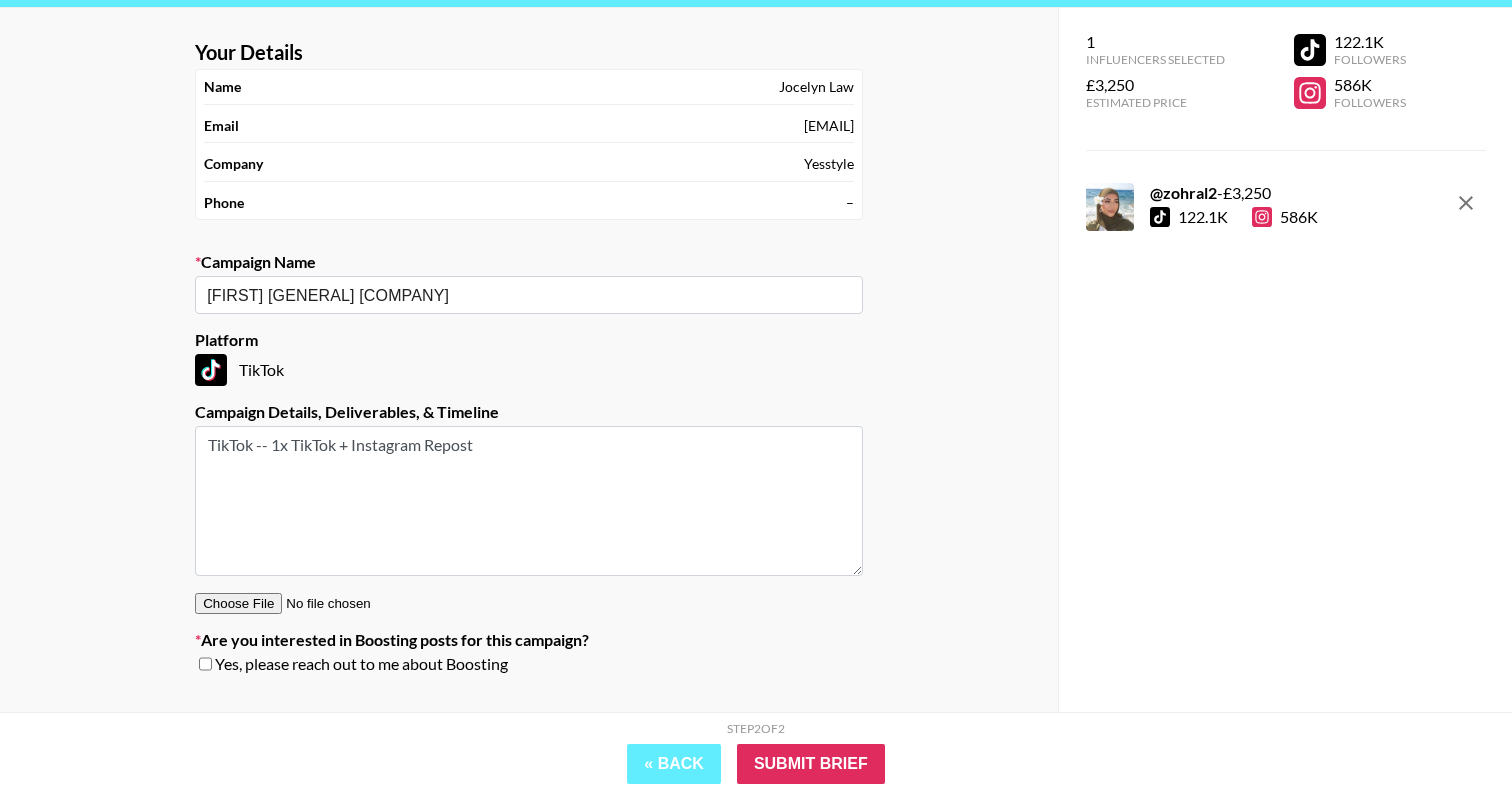 drag, startPoint x: 273, startPoint y: 445, endPoint x: 135, endPoint y: 445, distance: 138 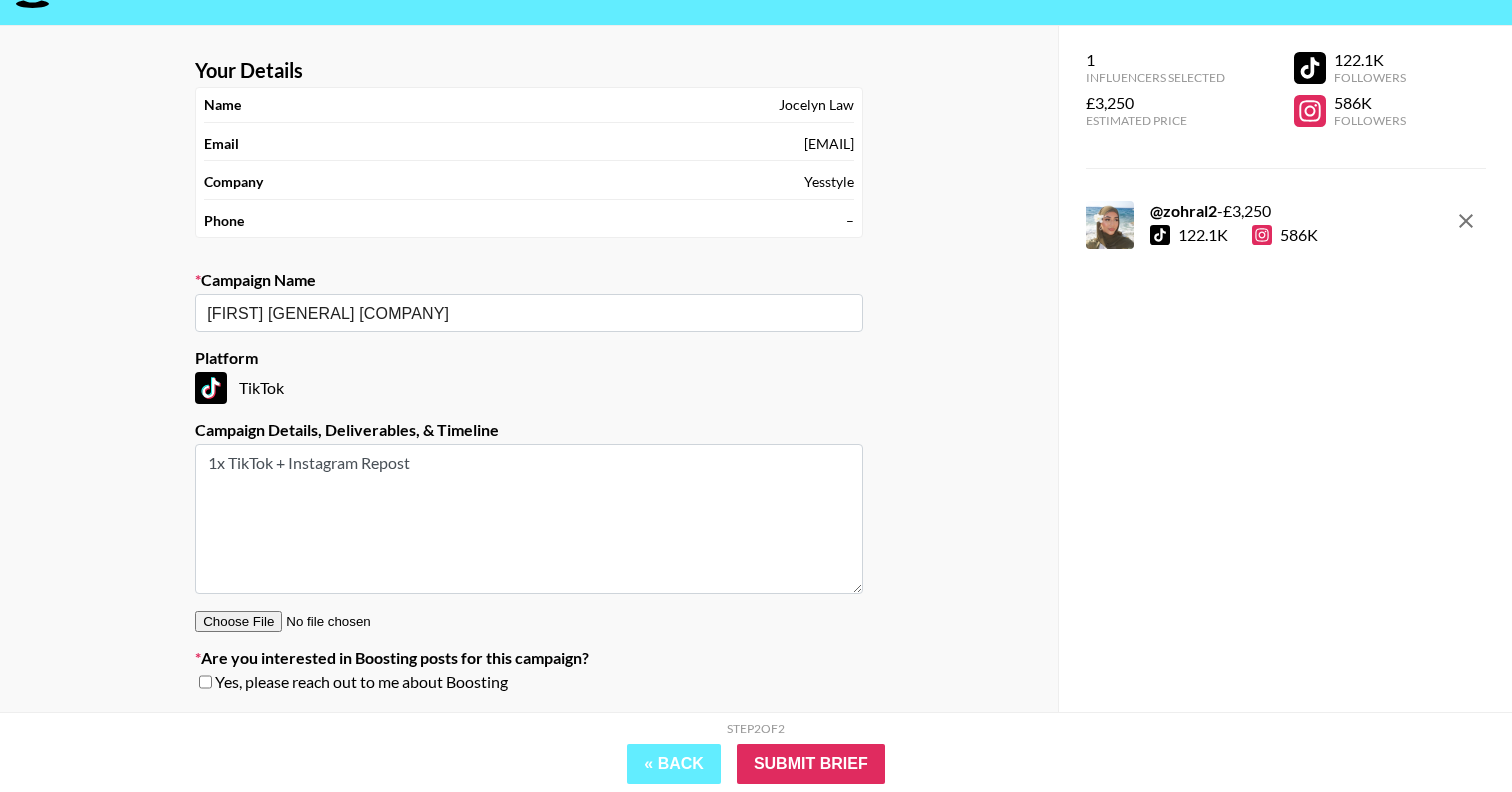 scroll, scrollTop: 105, scrollLeft: 0, axis: vertical 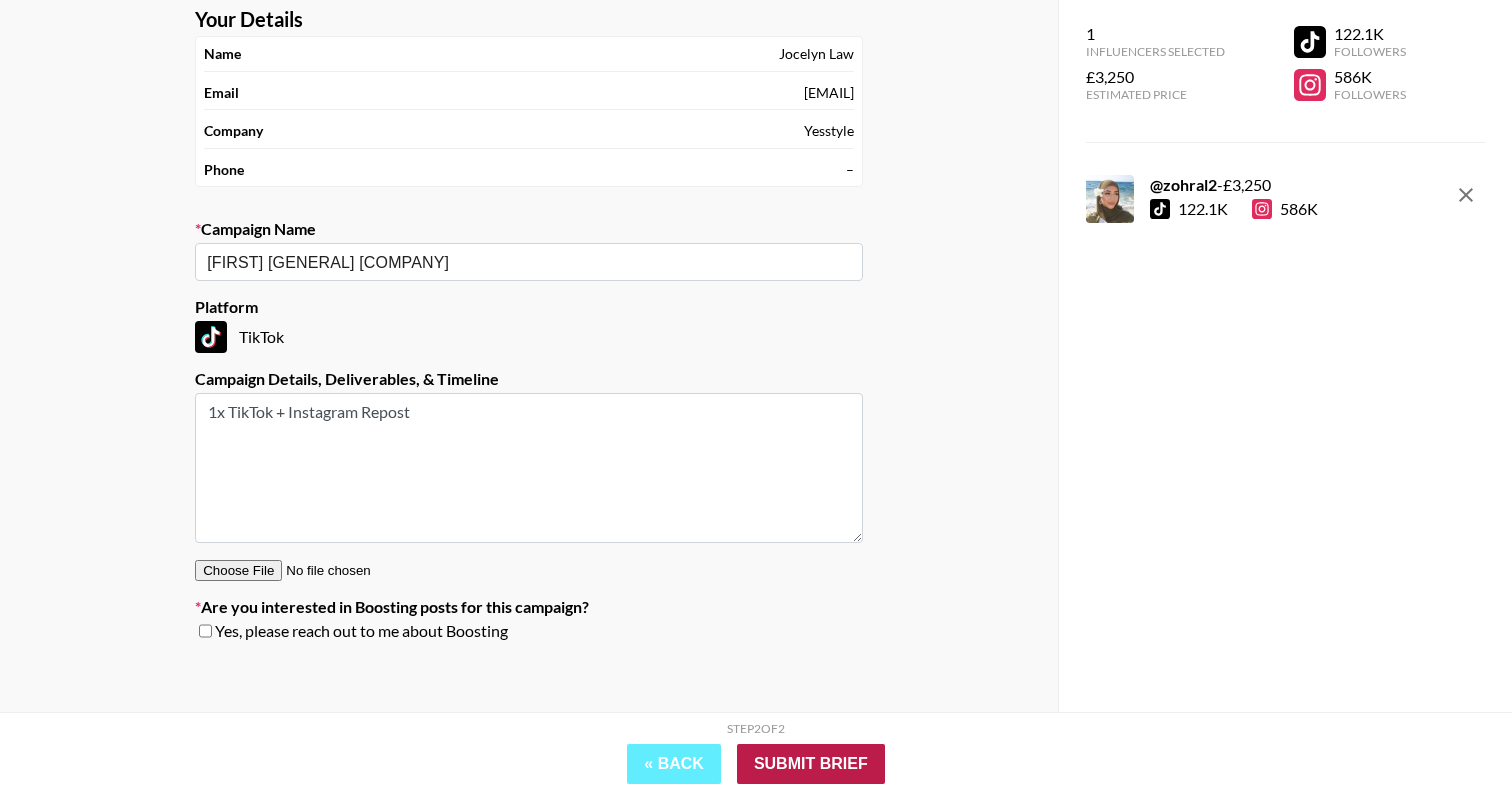 type on "1x TikTok + Instagram Repost" 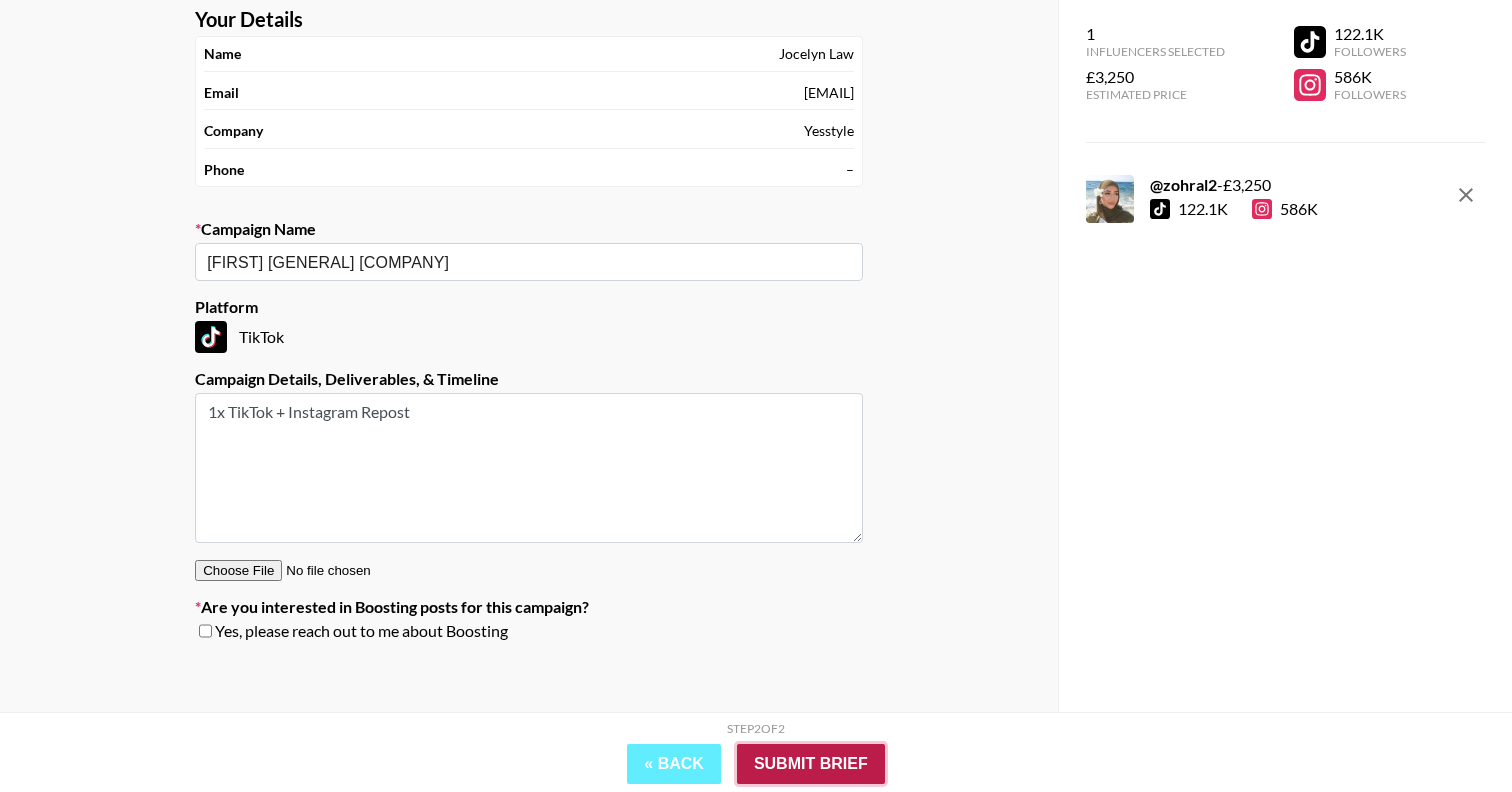click on "Submit Brief" at bounding box center [811, 764] 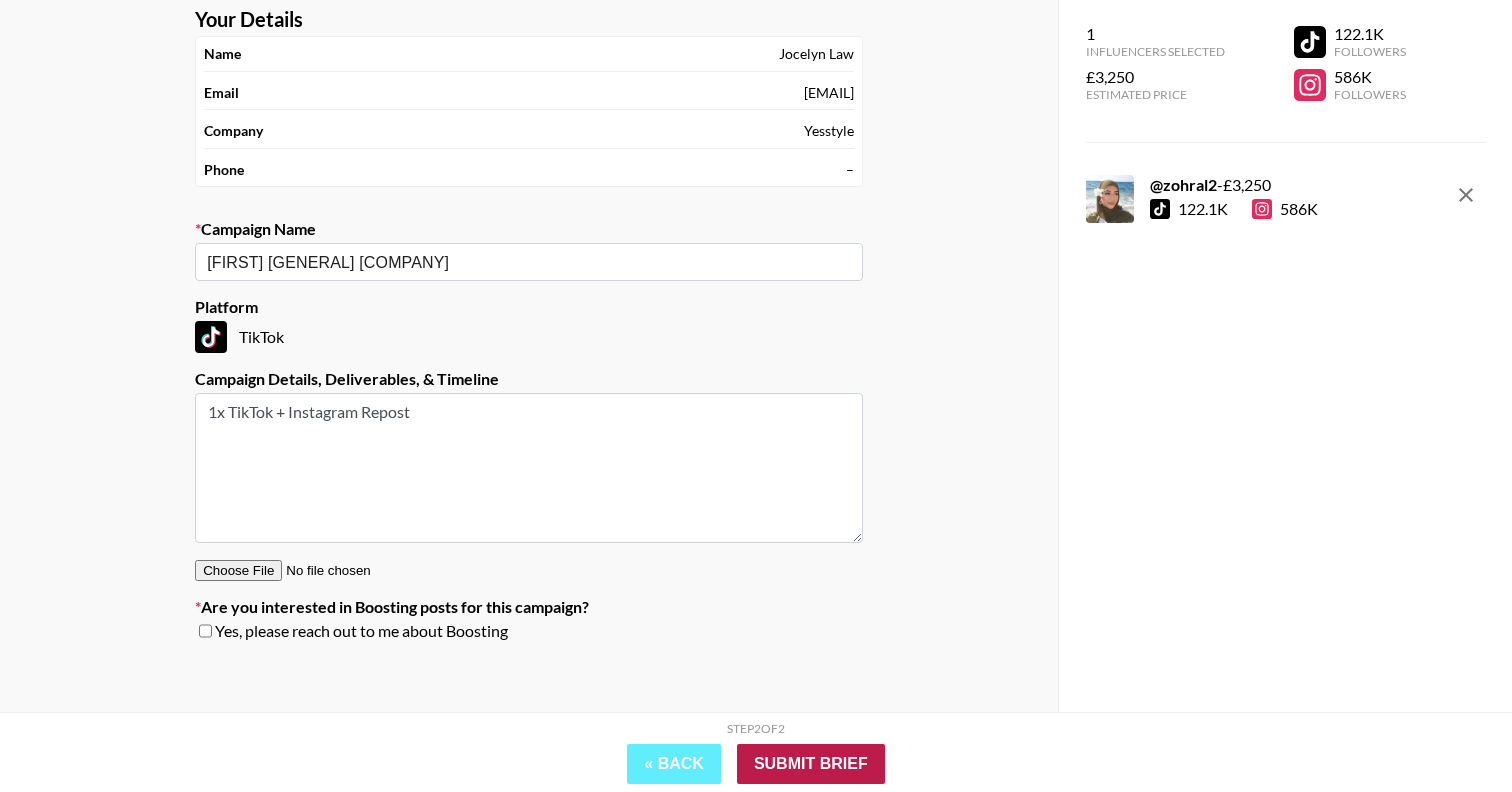 scroll, scrollTop: 80, scrollLeft: 0, axis: vertical 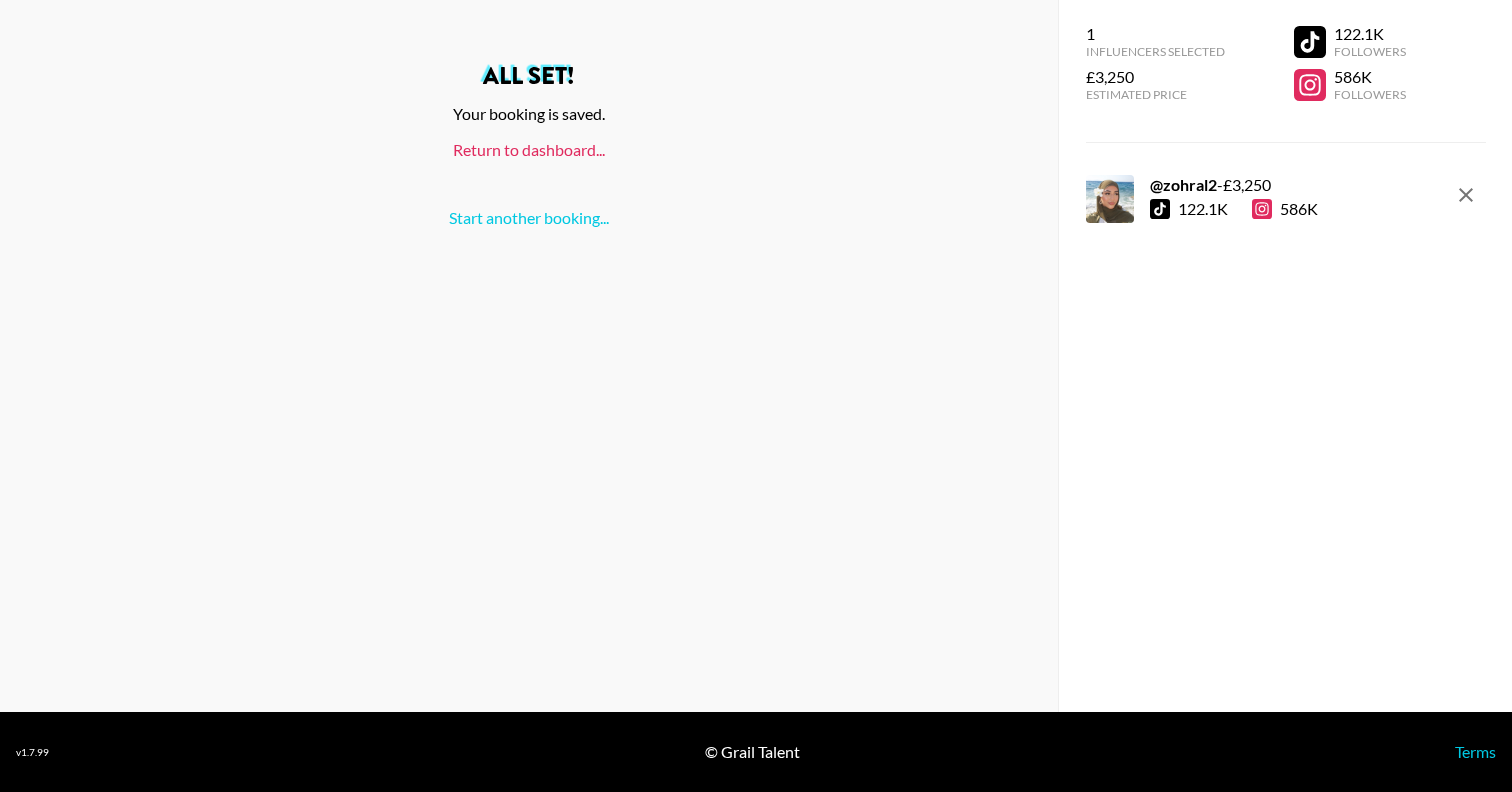 click on "Return to dashboard..." at bounding box center [529, 149] 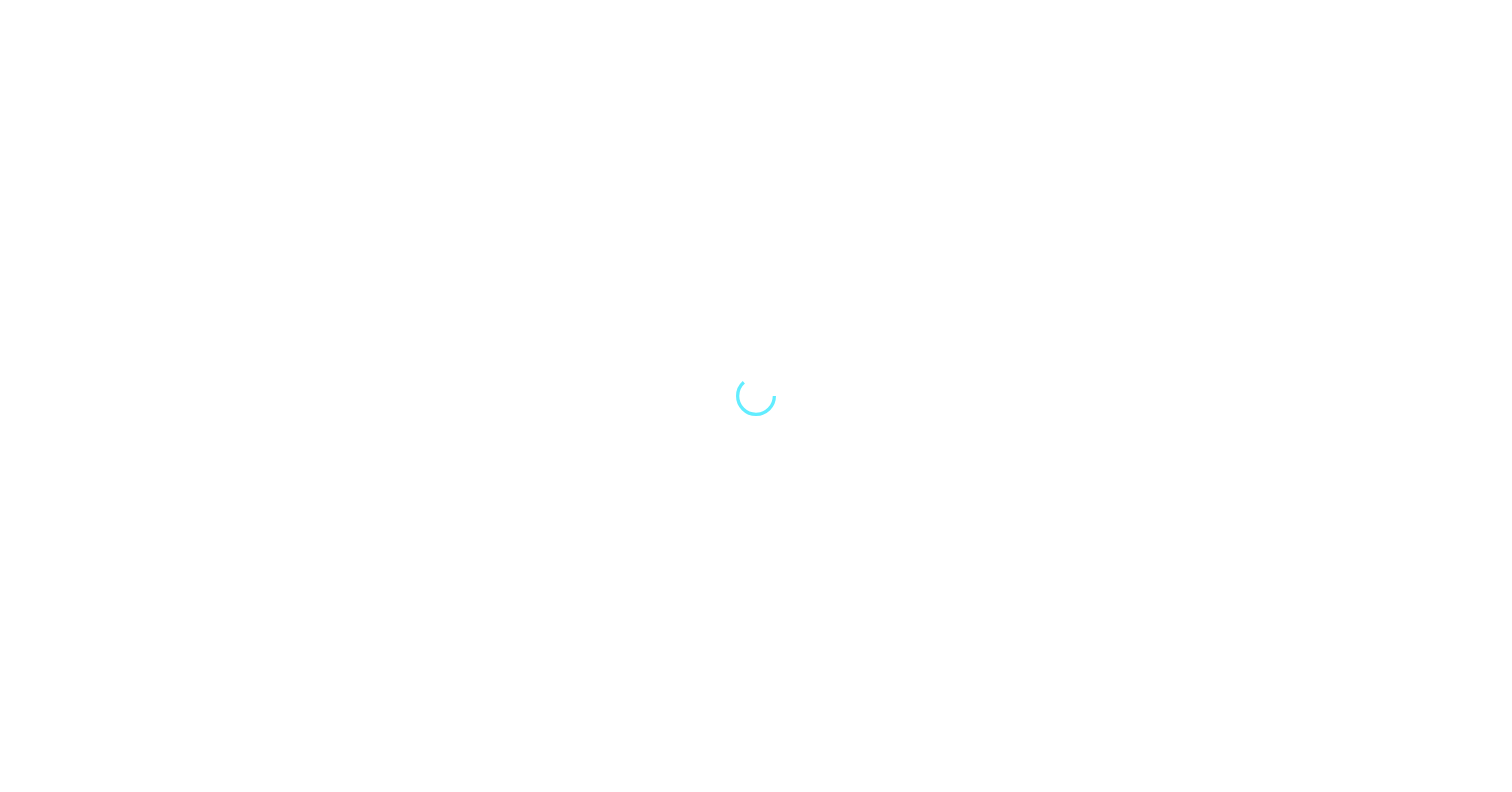 scroll, scrollTop: 0, scrollLeft: 0, axis: both 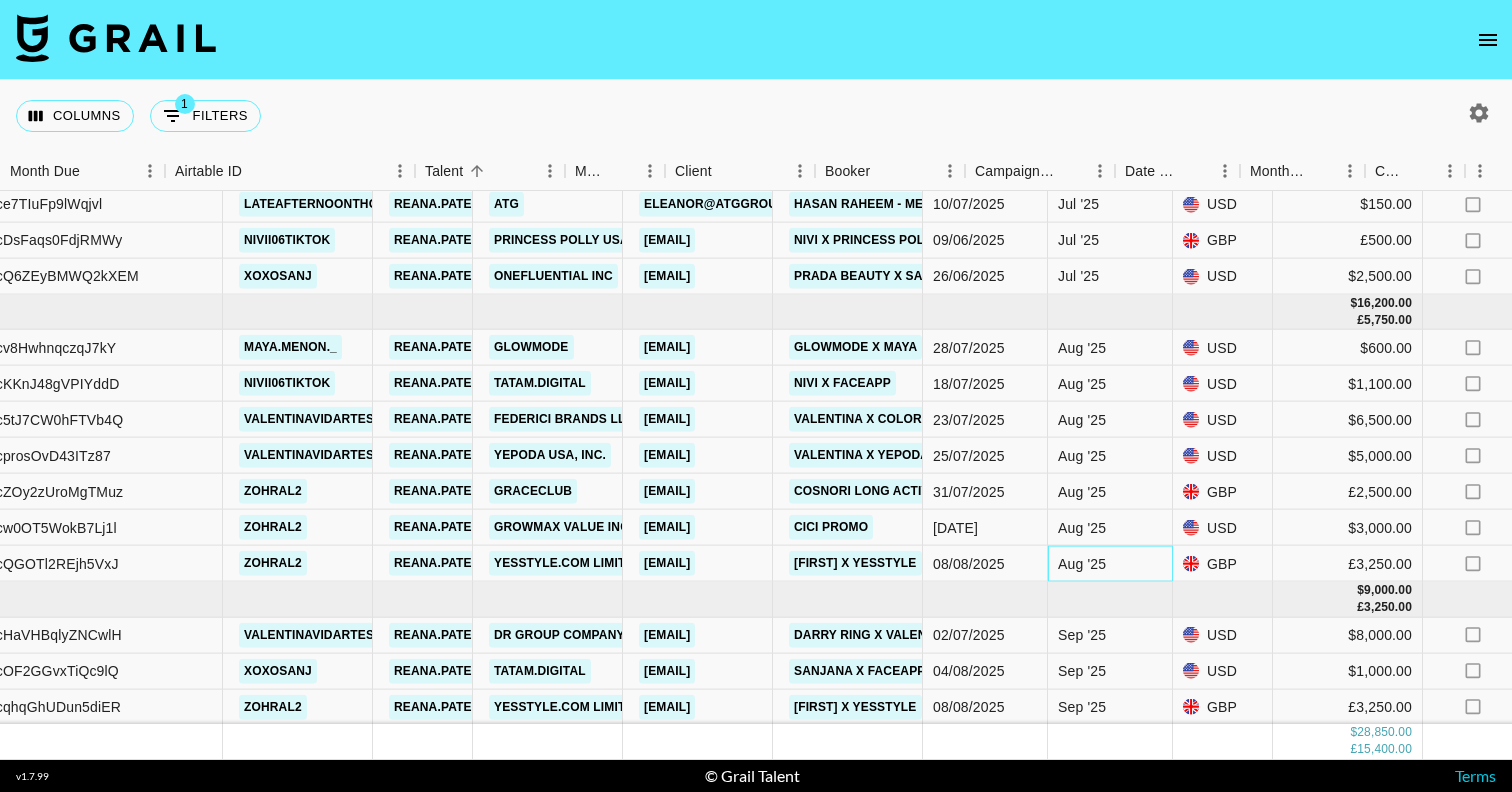 click on "Aug '25" at bounding box center (1110, 564) 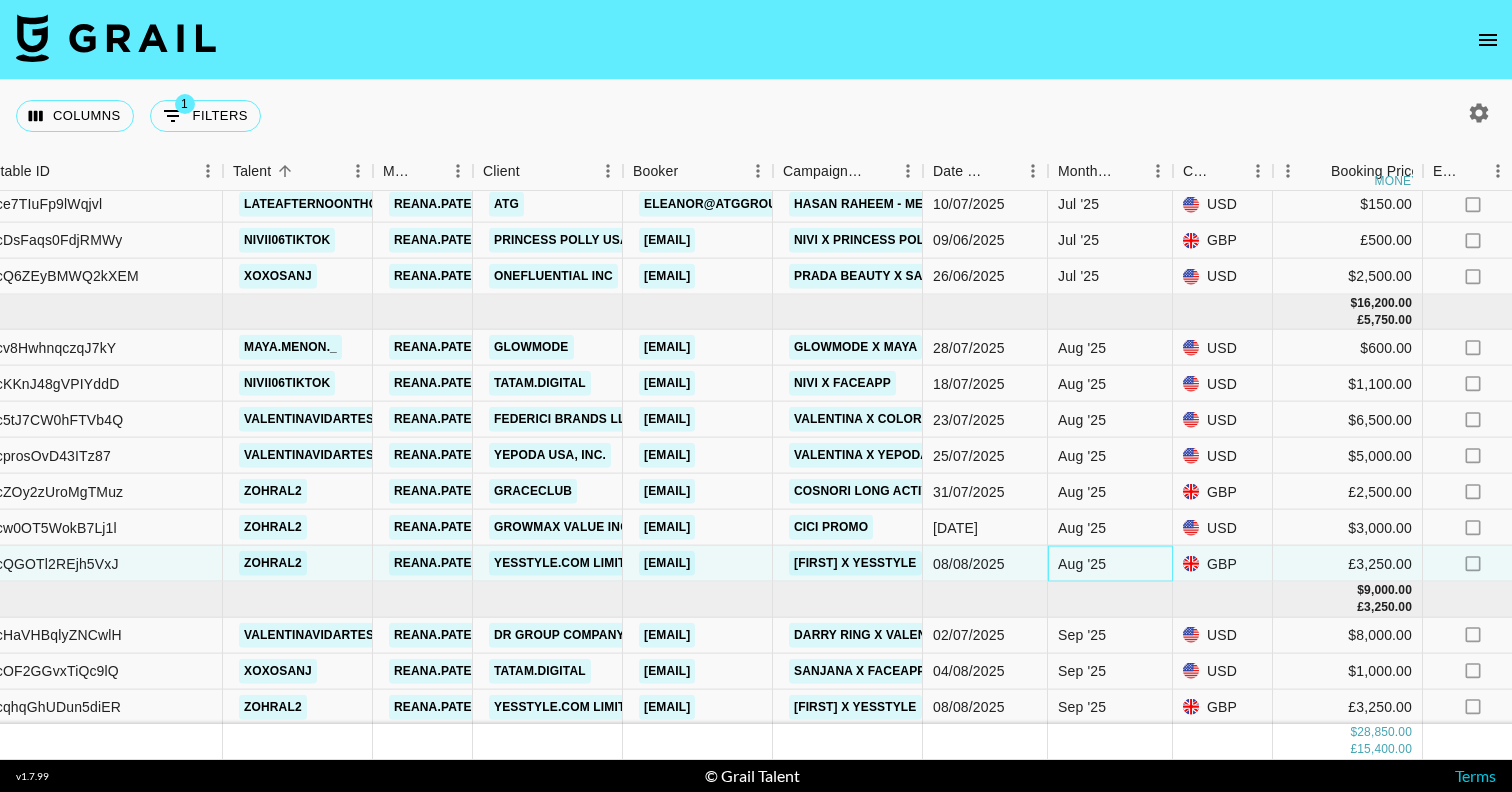 click on "Aug '25" at bounding box center [1082, 563] 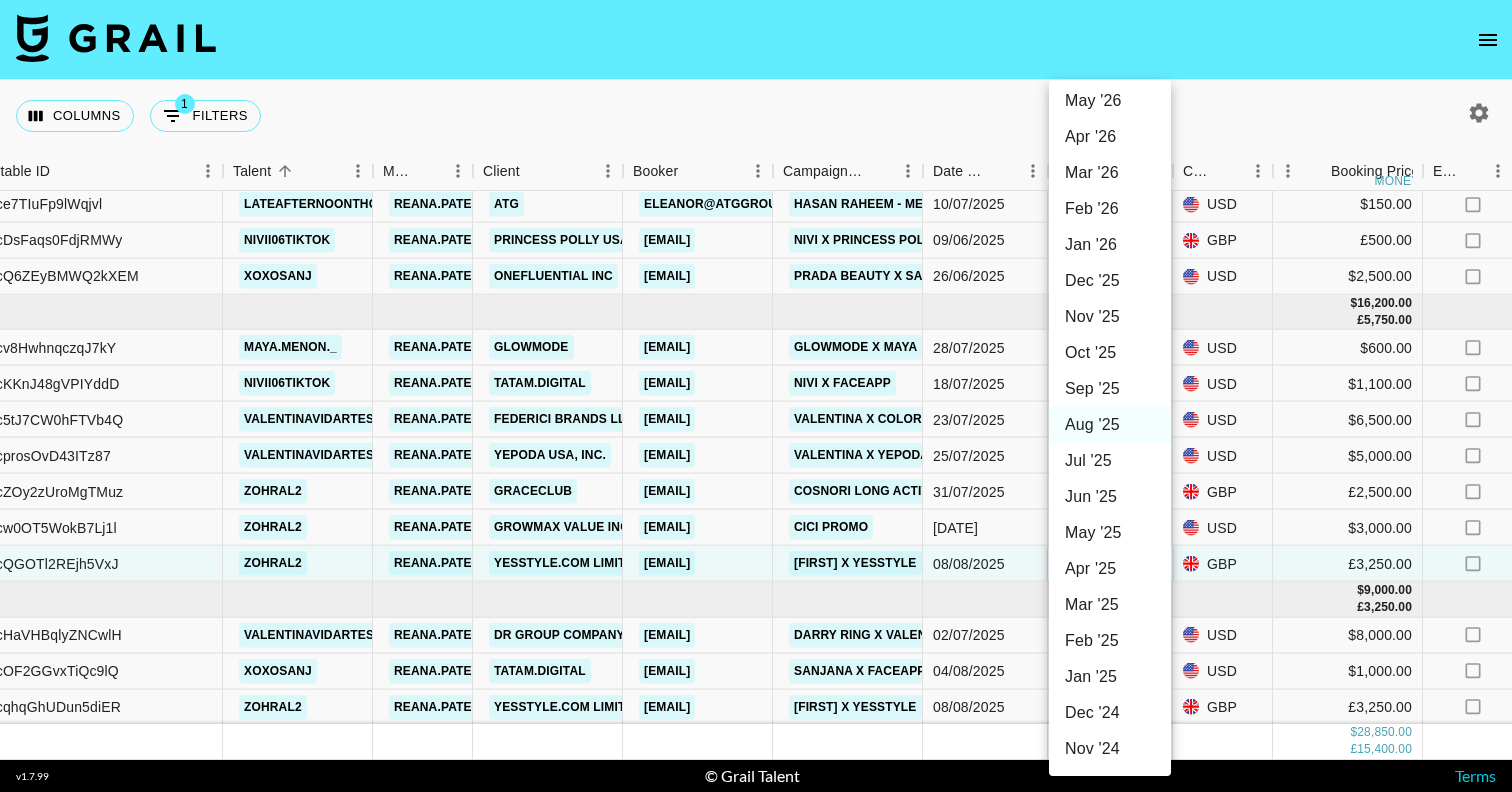 scroll, scrollTop: 106, scrollLeft: 0, axis: vertical 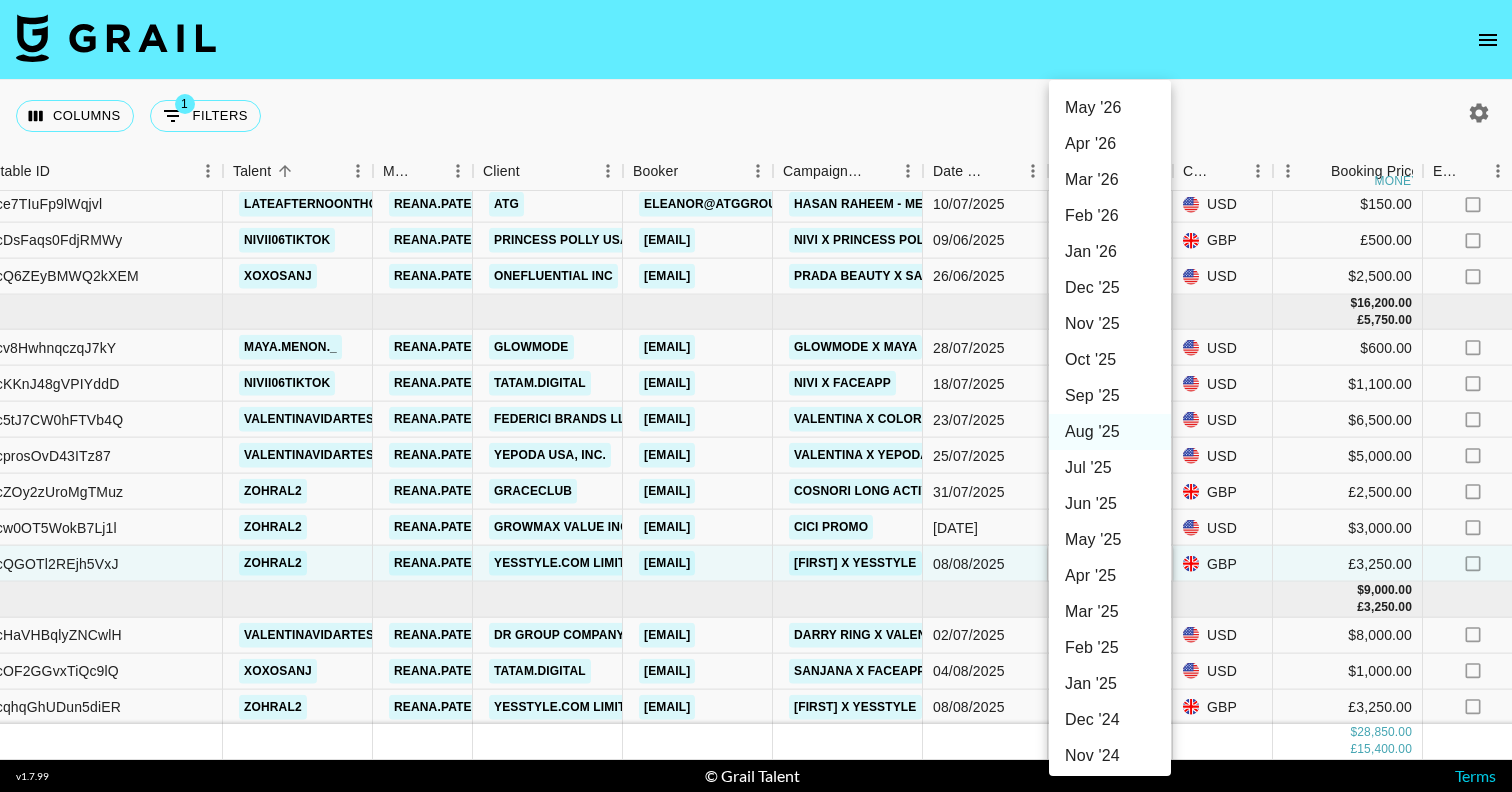 click on "Oct '25" at bounding box center [1110, 360] 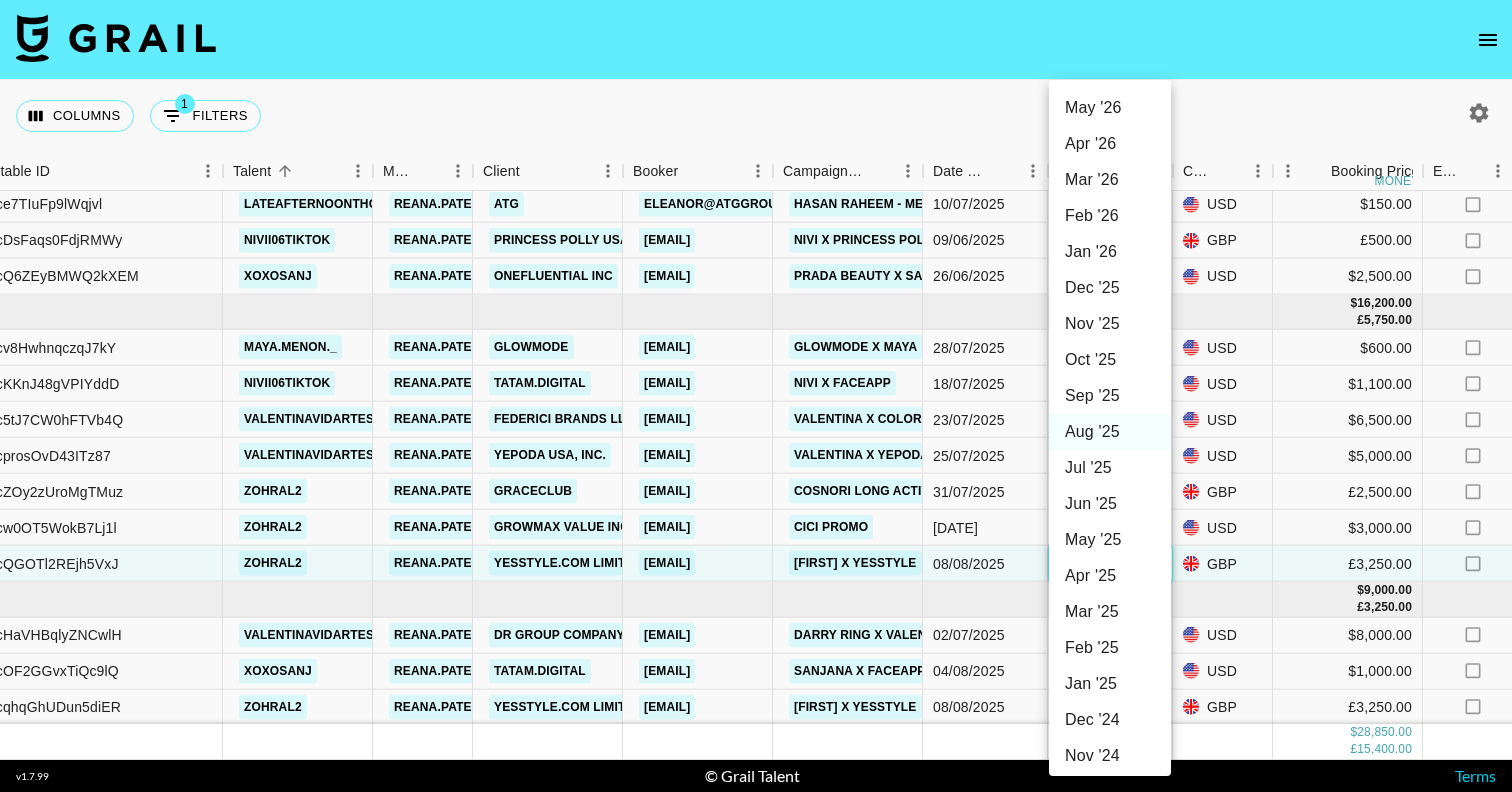 type on "Oct '25" 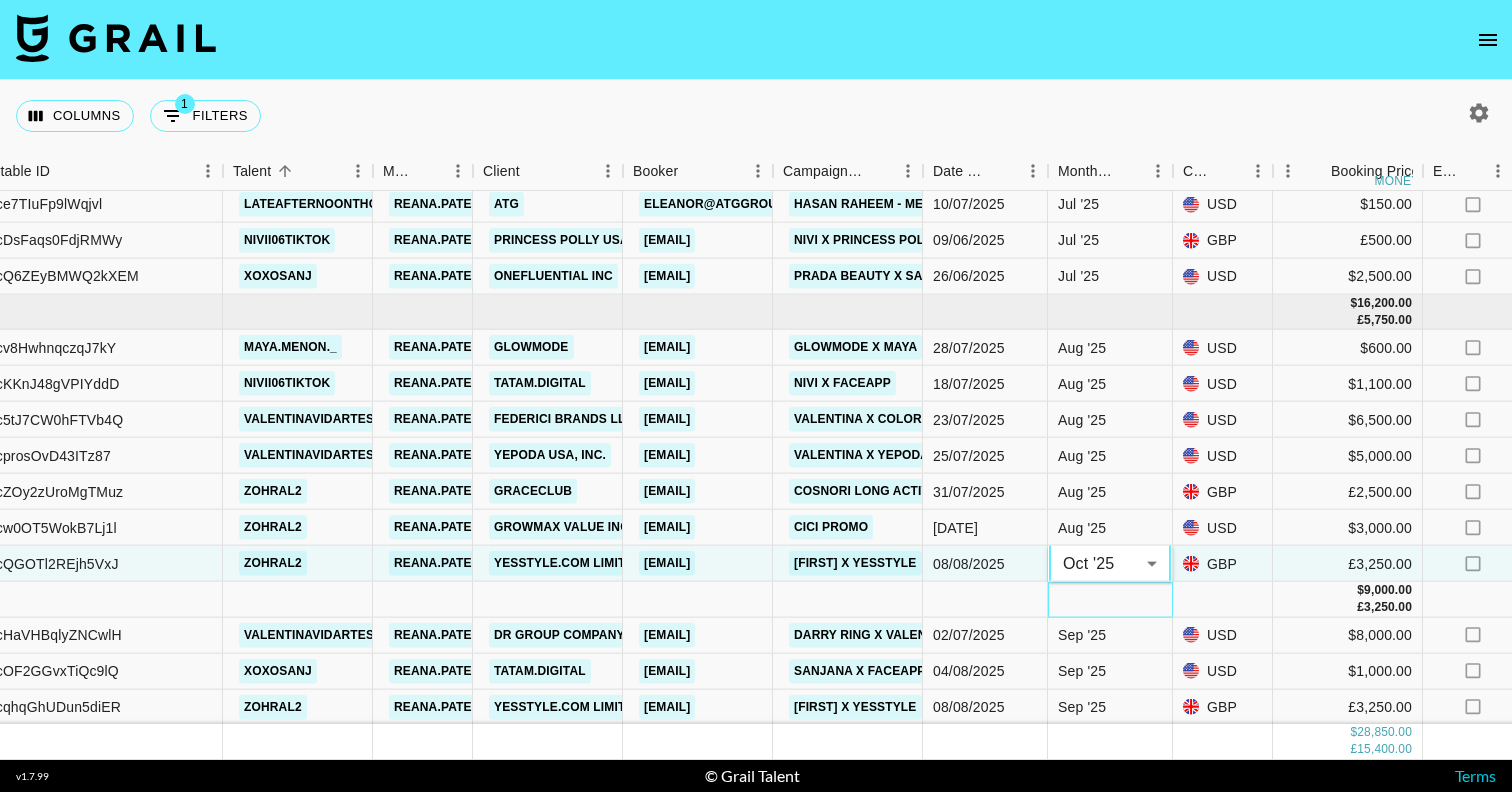 click at bounding box center (1110, 599) 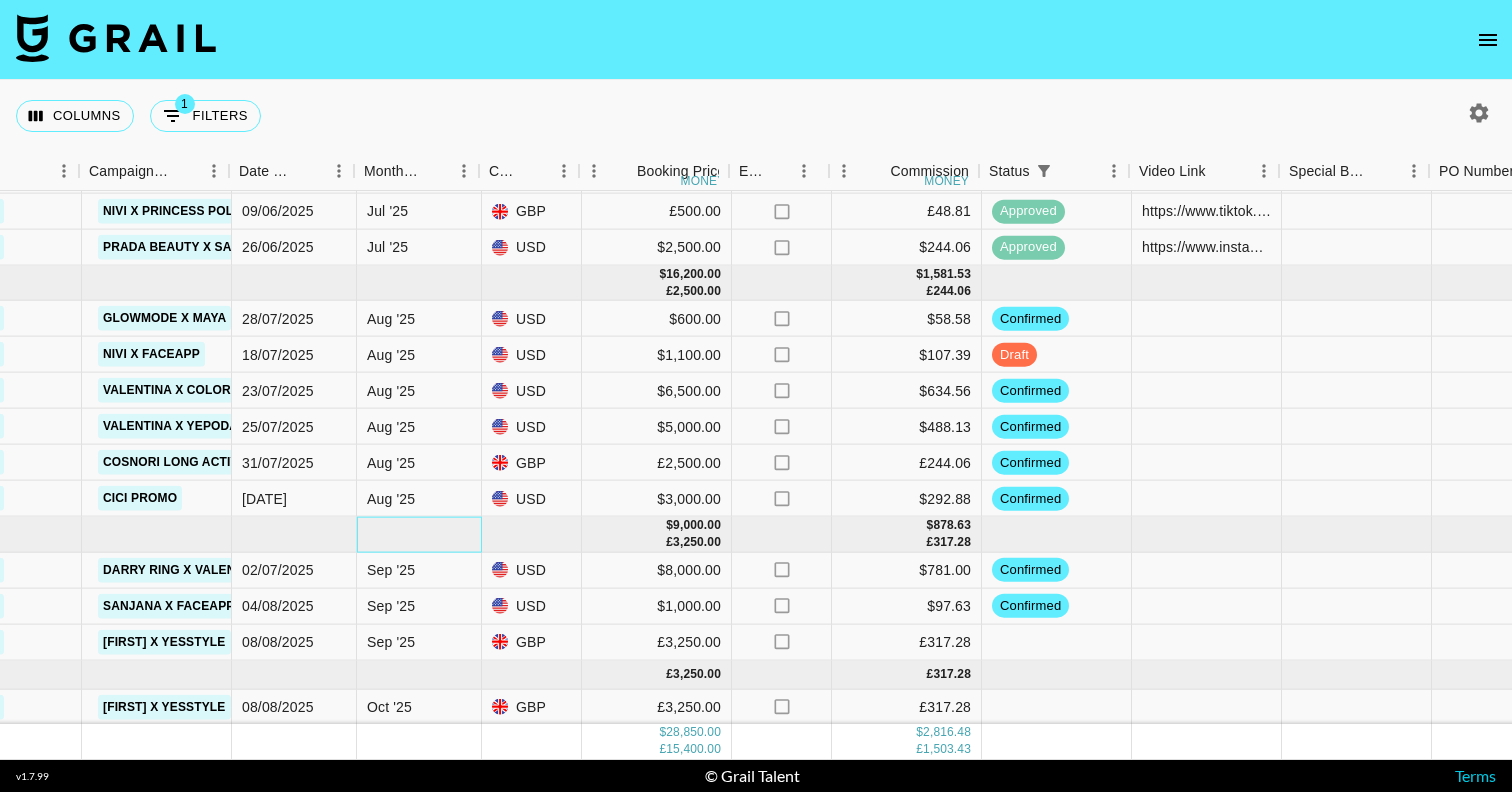 scroll, scrollTop: 284, scrollLeft: 889, axis: both 